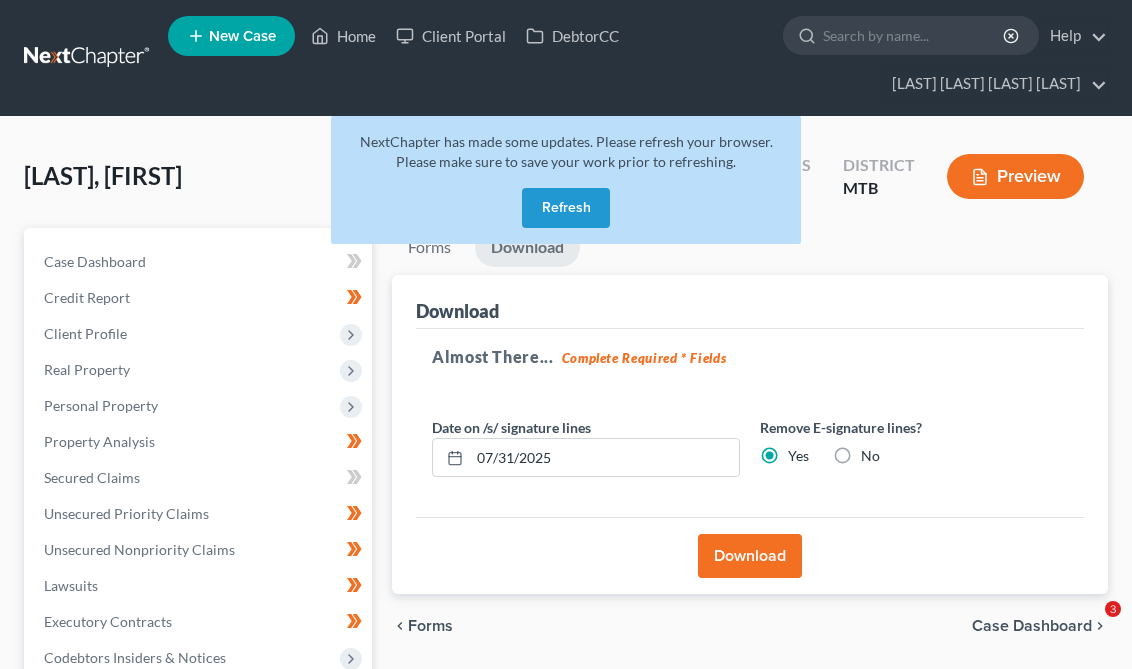 scroll, scrollTop: 149, scrollLeft: 0, axis: vertical 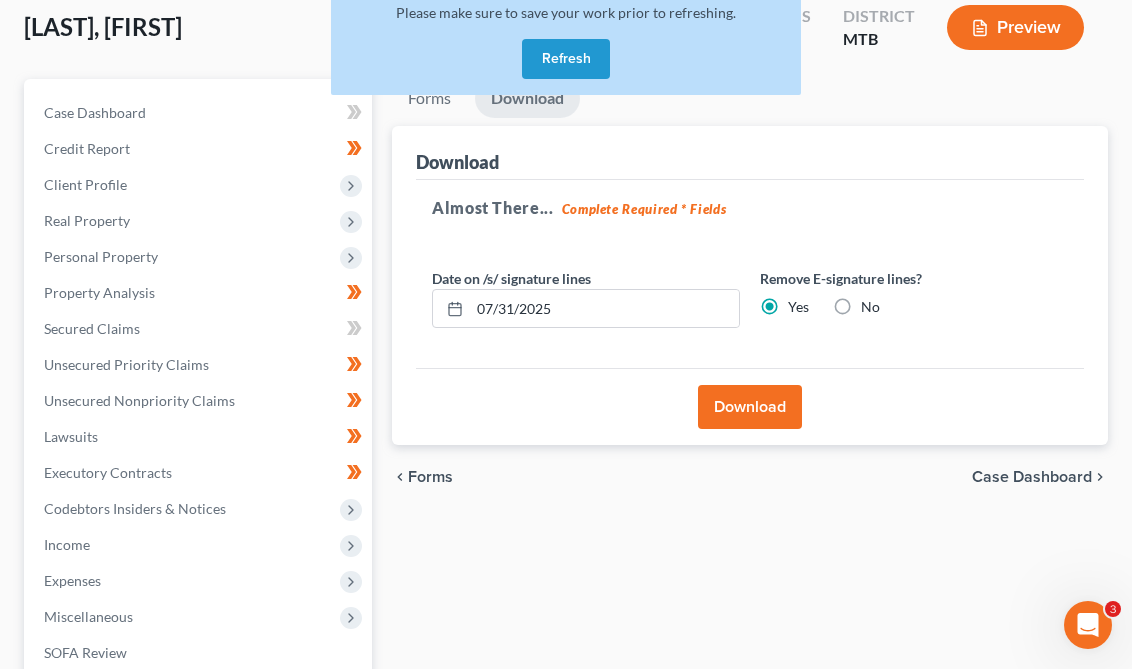 click on "Refresh" at bounding box center (566, 59) 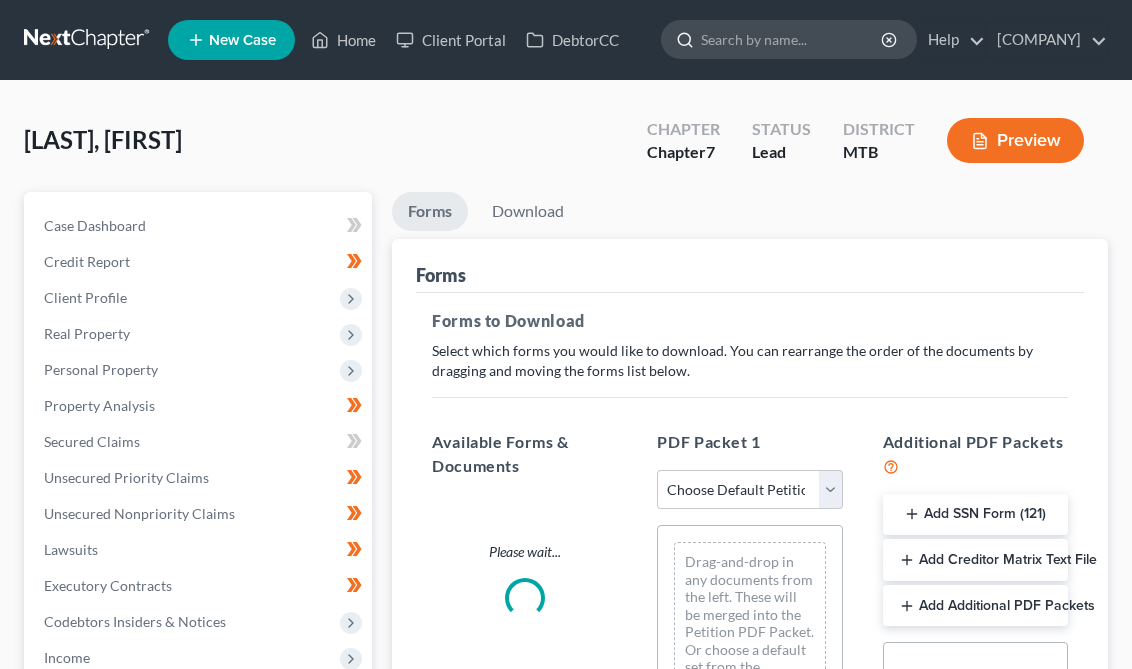 scroll, scrollTop: 0, scrollLeft: 0, axis: both 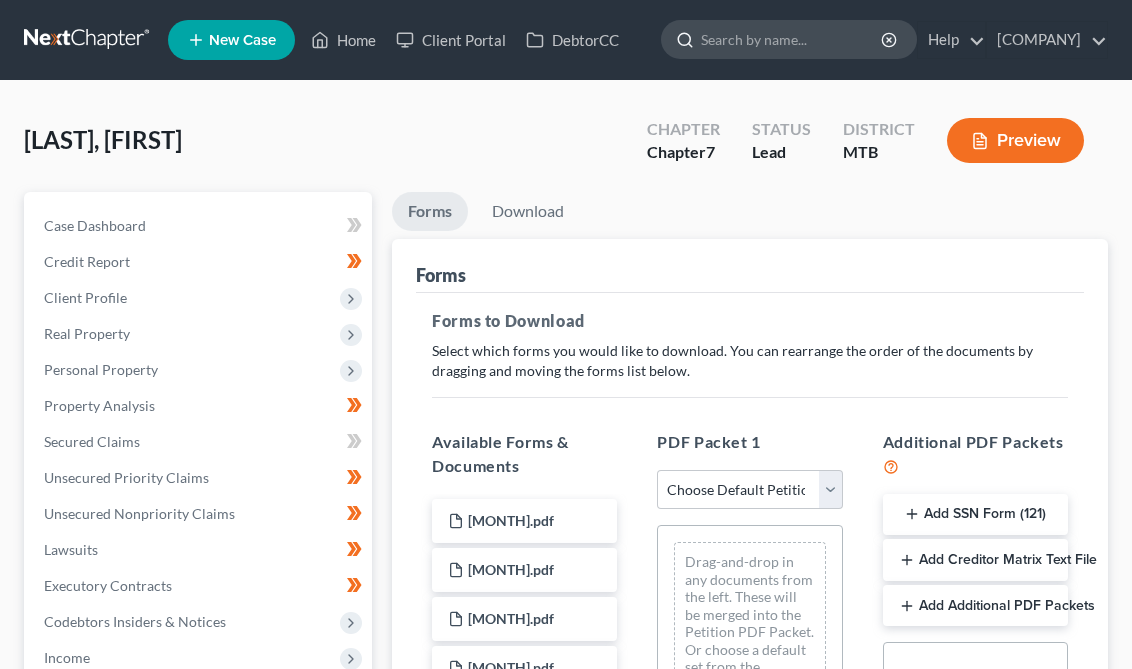 click at bounding box center [792, 39] 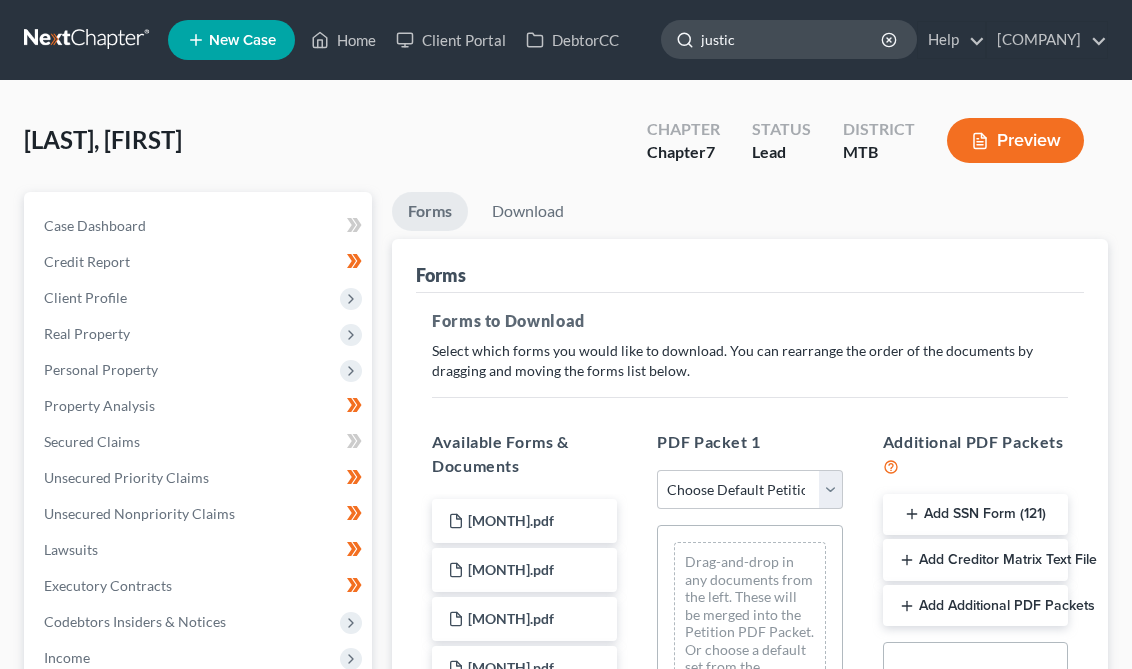 type on "justice" 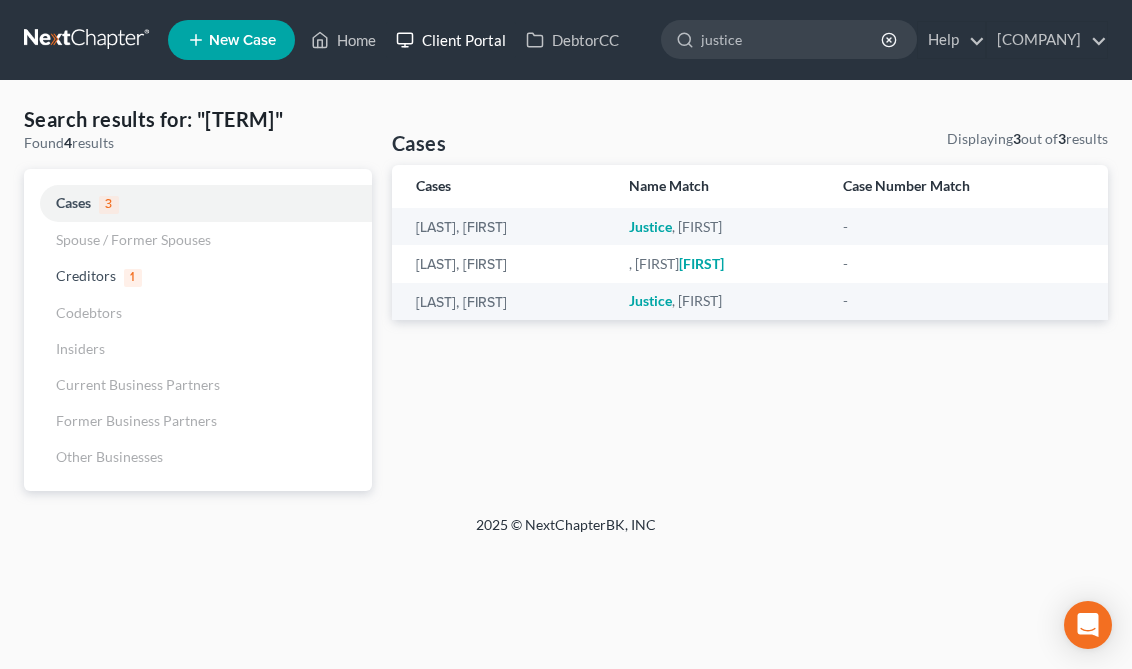 click on "Client Portal" at bounding box center [451, 40] 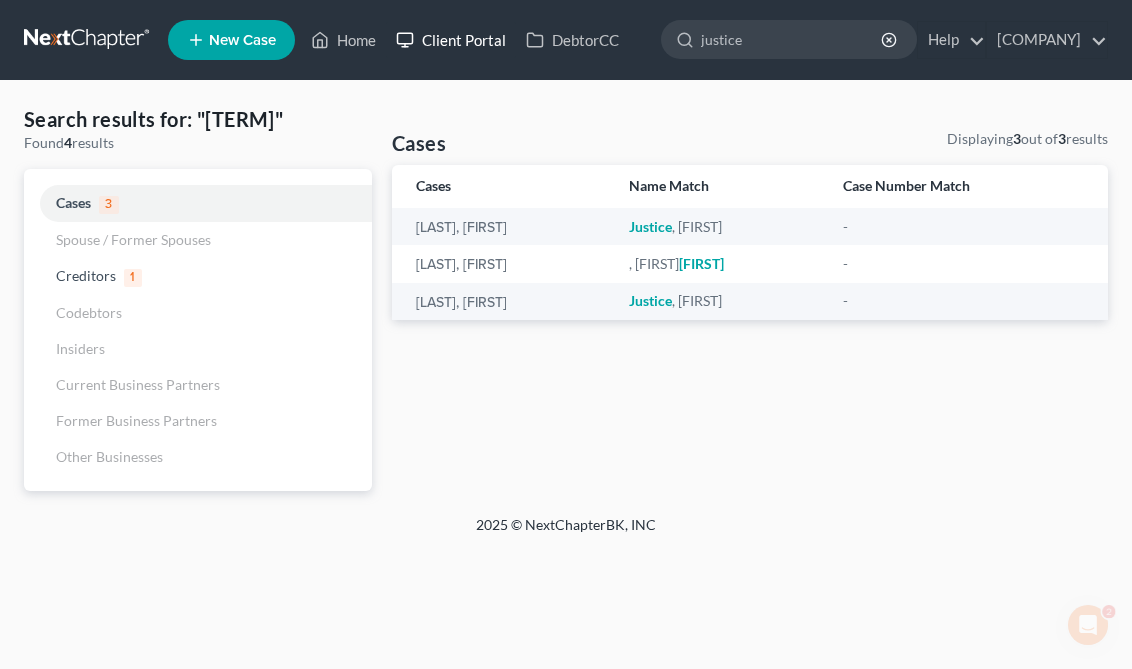 scroll, scrollTop: 0, scrollLeft: 0, axis: both 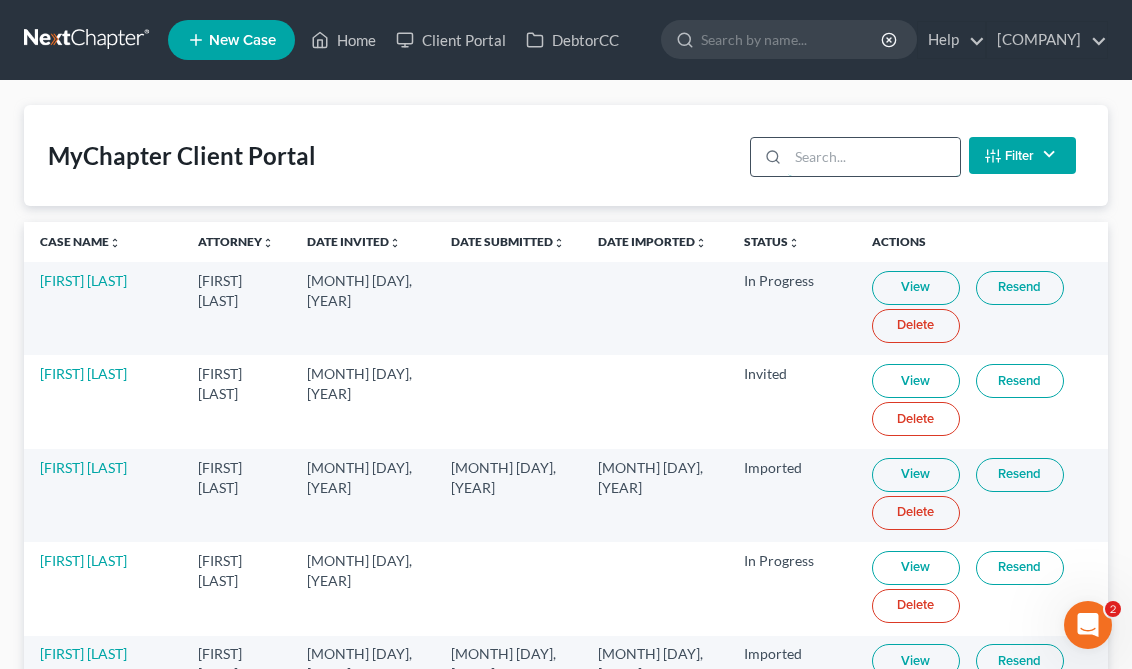 click at bounding box center [873, 157] 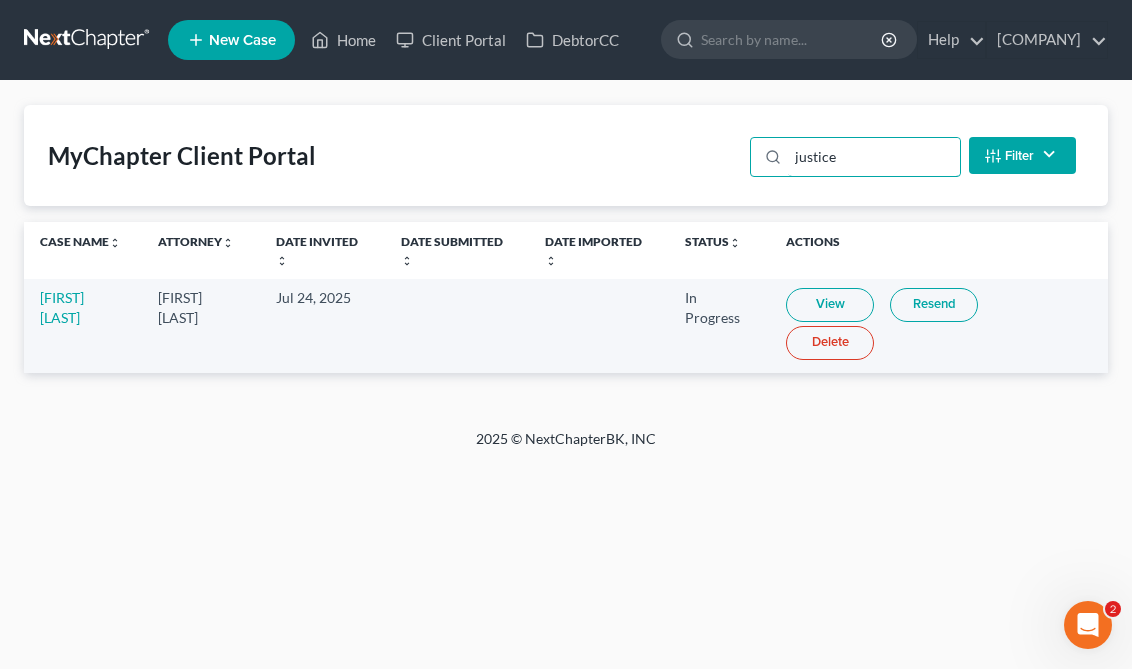 type on "justice" 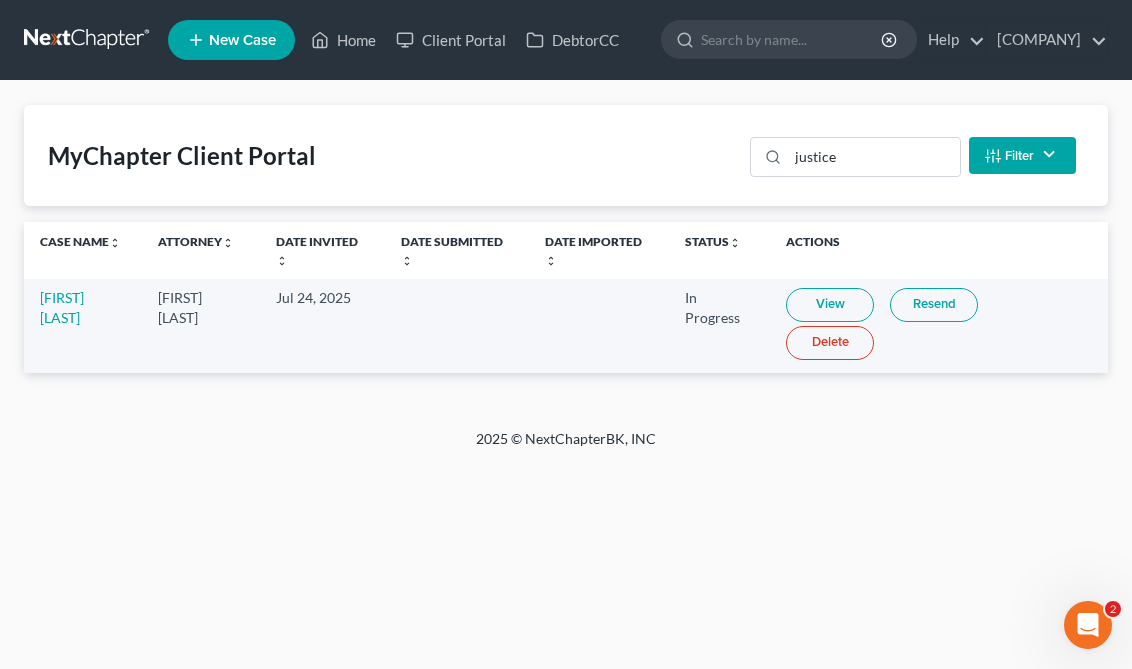 click on "View" at bounding box center [830, 305] 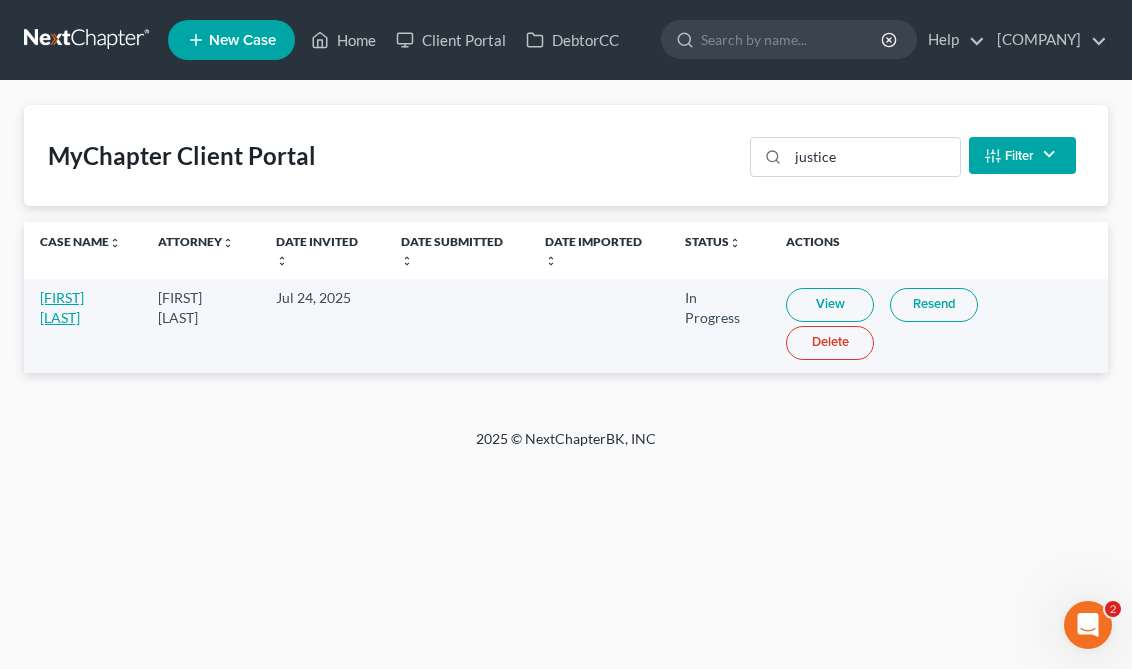 click on "[FIRST] [LAST]" at bounding box center [62, 307] 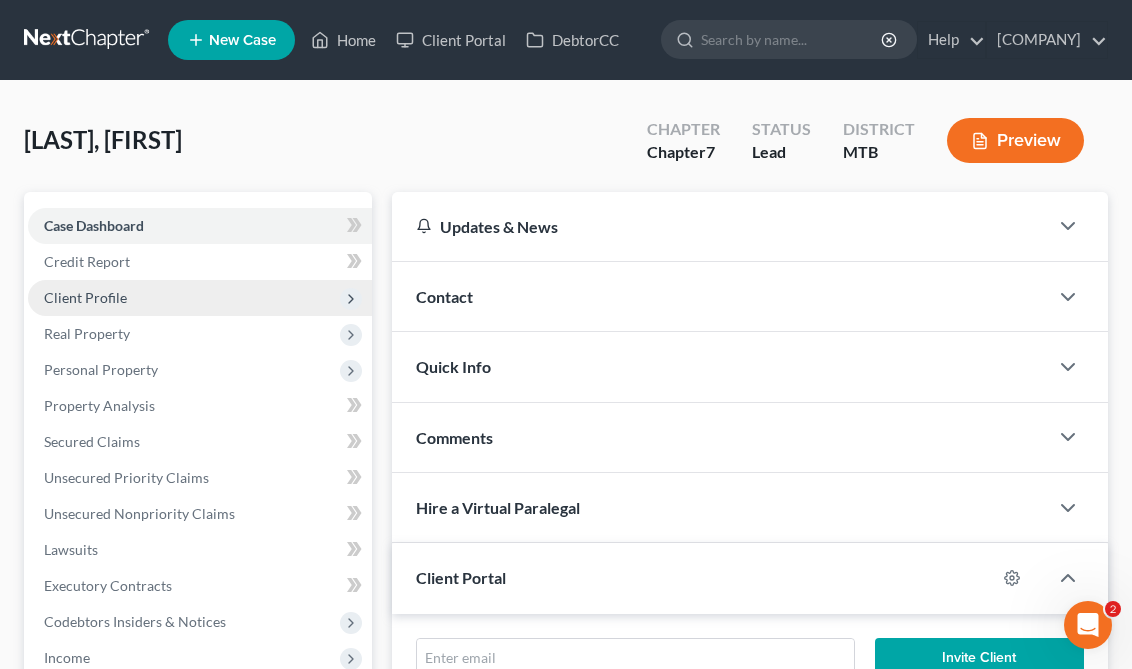 click on "Client Profile" at bounding box center (200, 298) 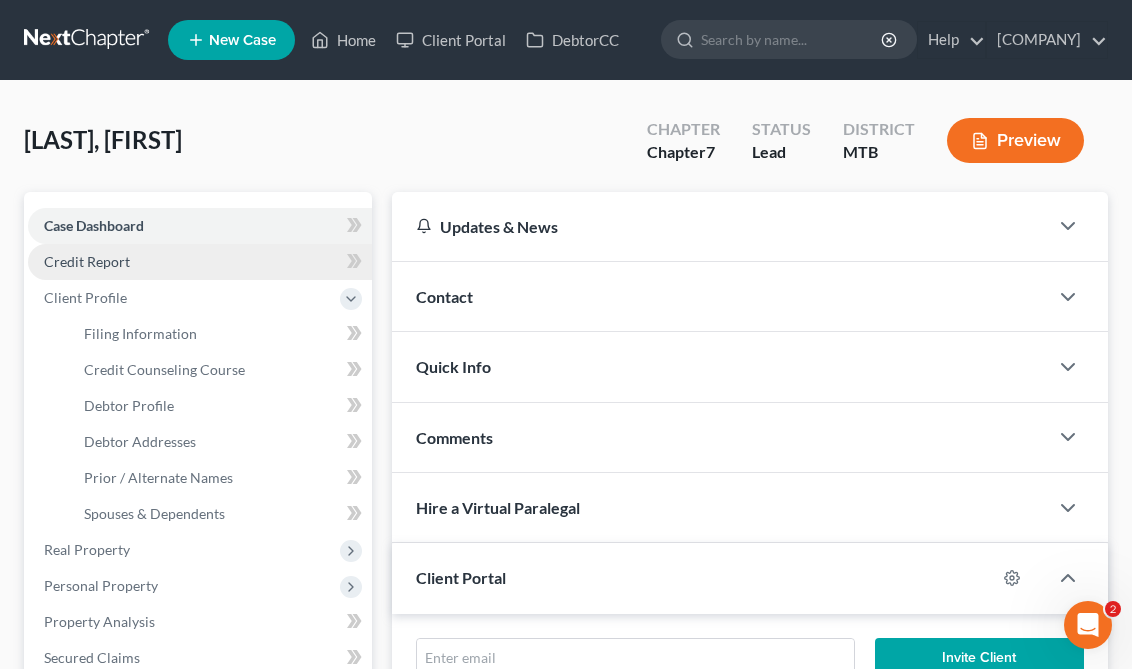click on "Credit Report" at bounding box center [200, 262] 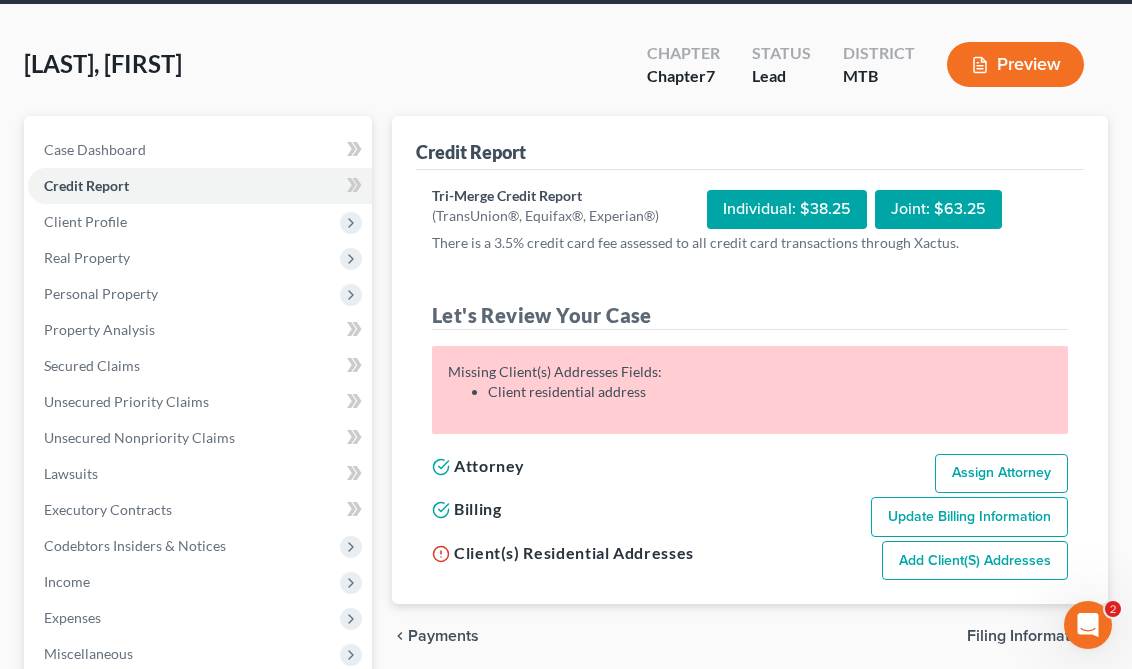 scroll, scrollTop: 109, scrollLeft: 0, axis: vertical 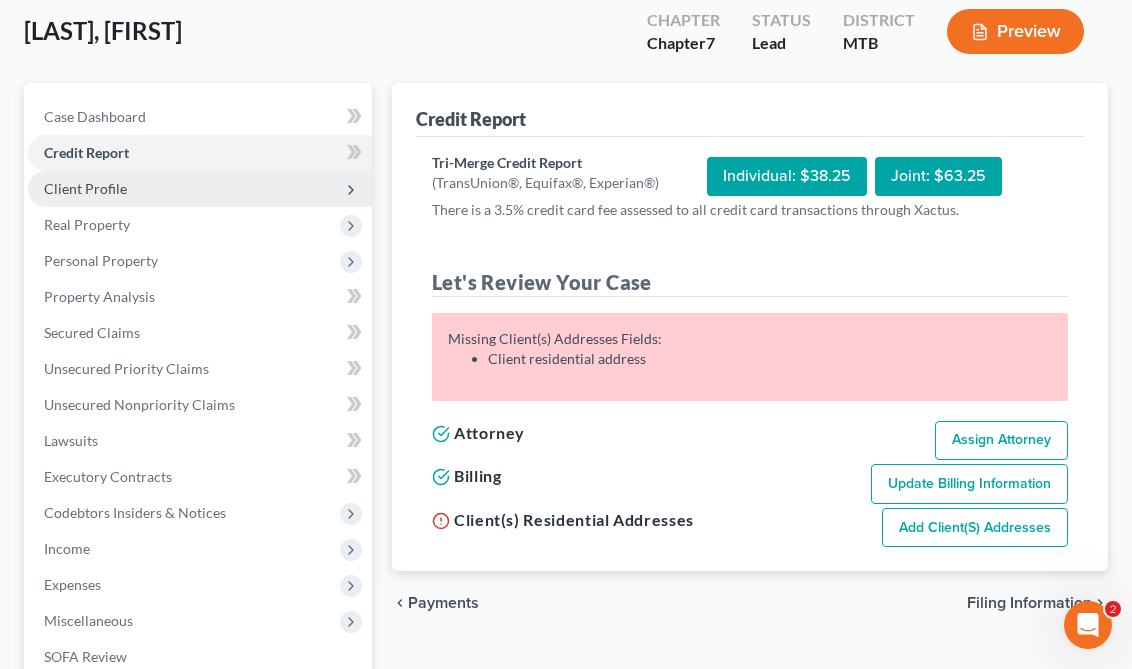click on "Client Profile" at bounding box center (200, 189) 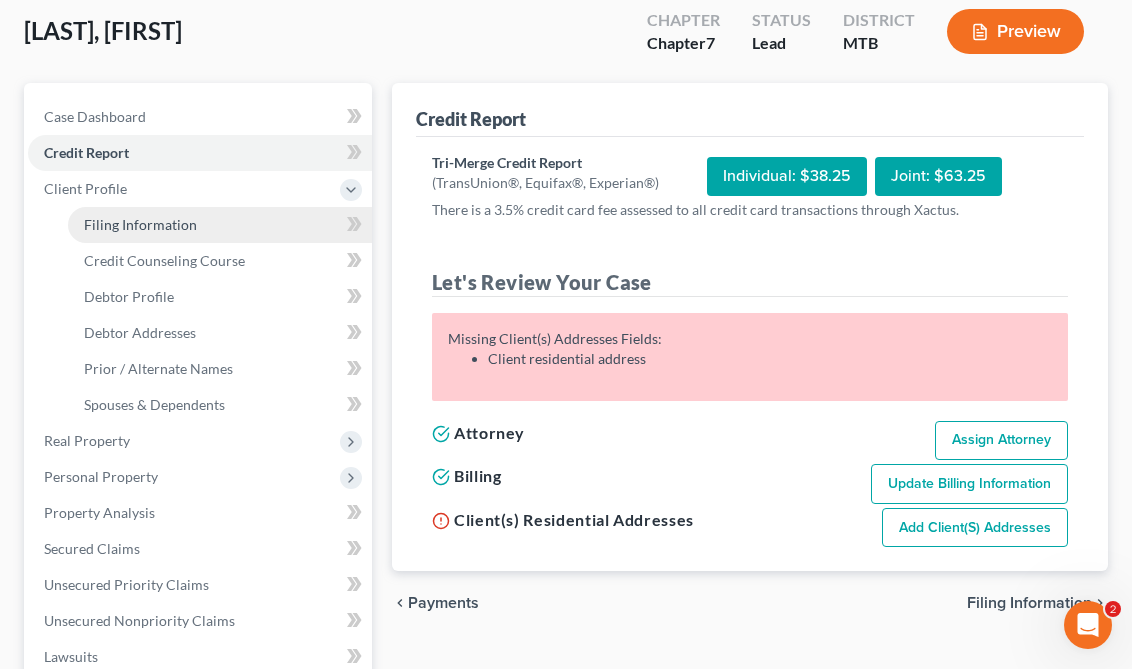 click on "Filing Information" at bounding box center [140, 224] 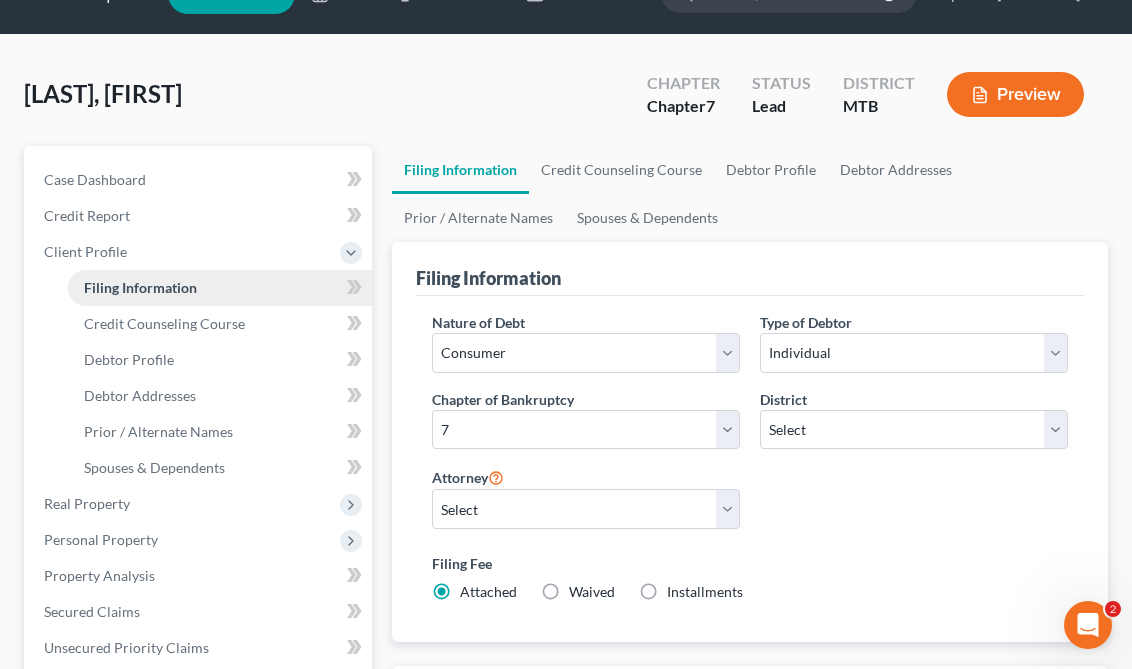 scroll, scrollTop: 0, scrollLeft: 0, axis: both 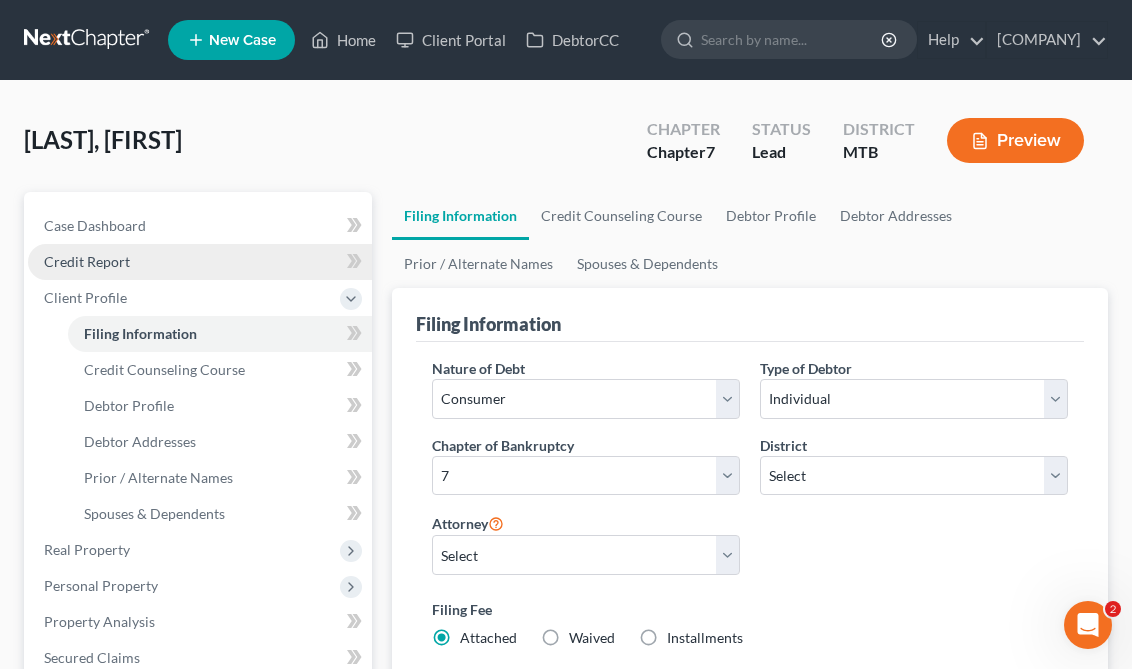 click on "Credit Report" at bounding box center (200, 262) 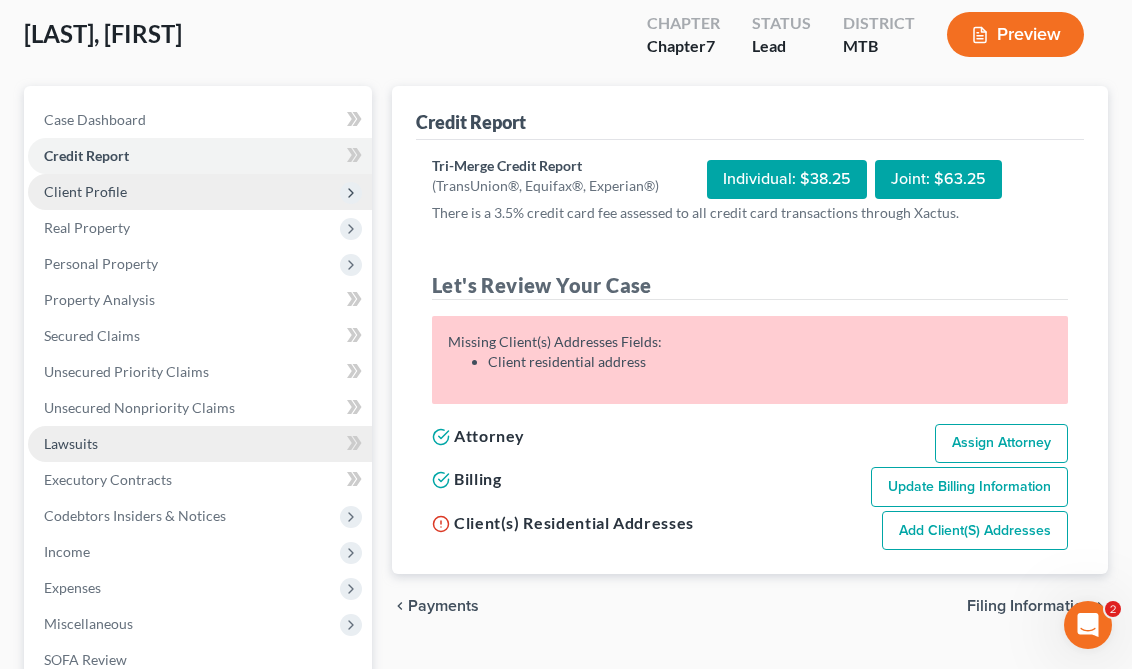 scroll, scrollTop: 126, scrollLeft: 0, axis: vertical 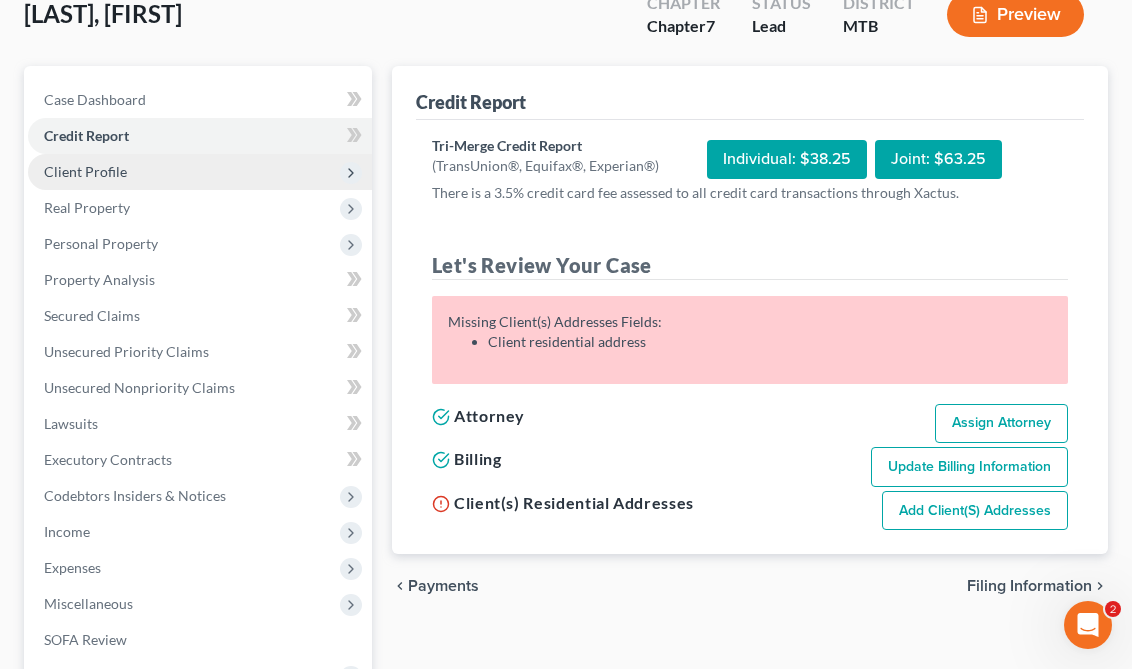 click on "Client Profile" at bounding box center (200, 172) 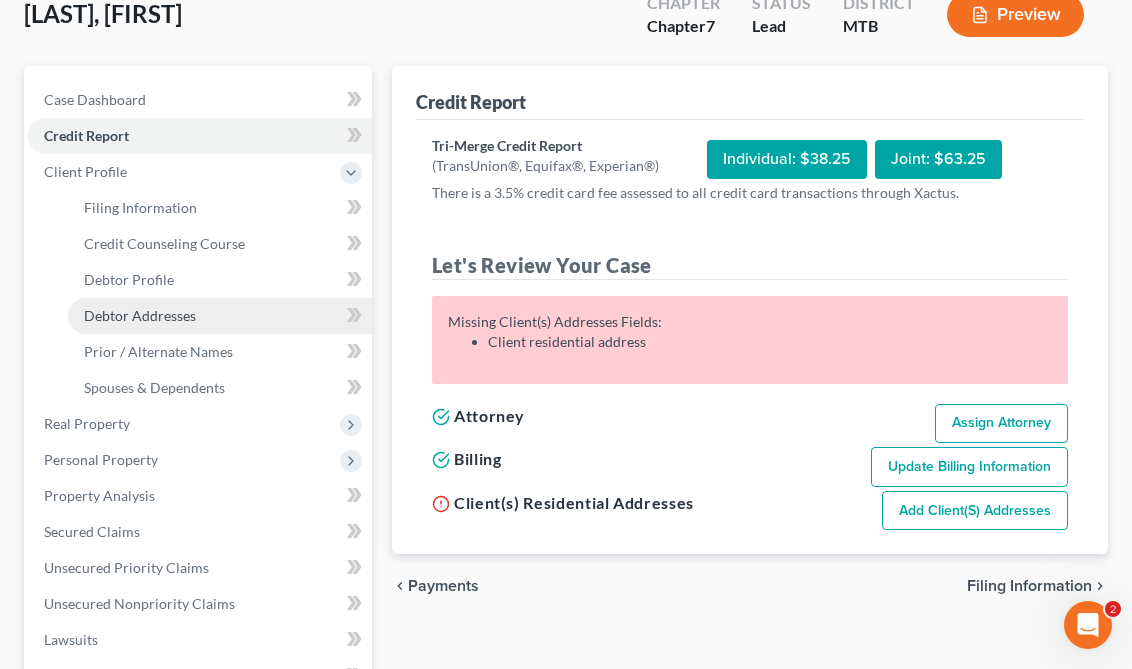 click on "Debtor Addresses" at bounding box center [220, 316] 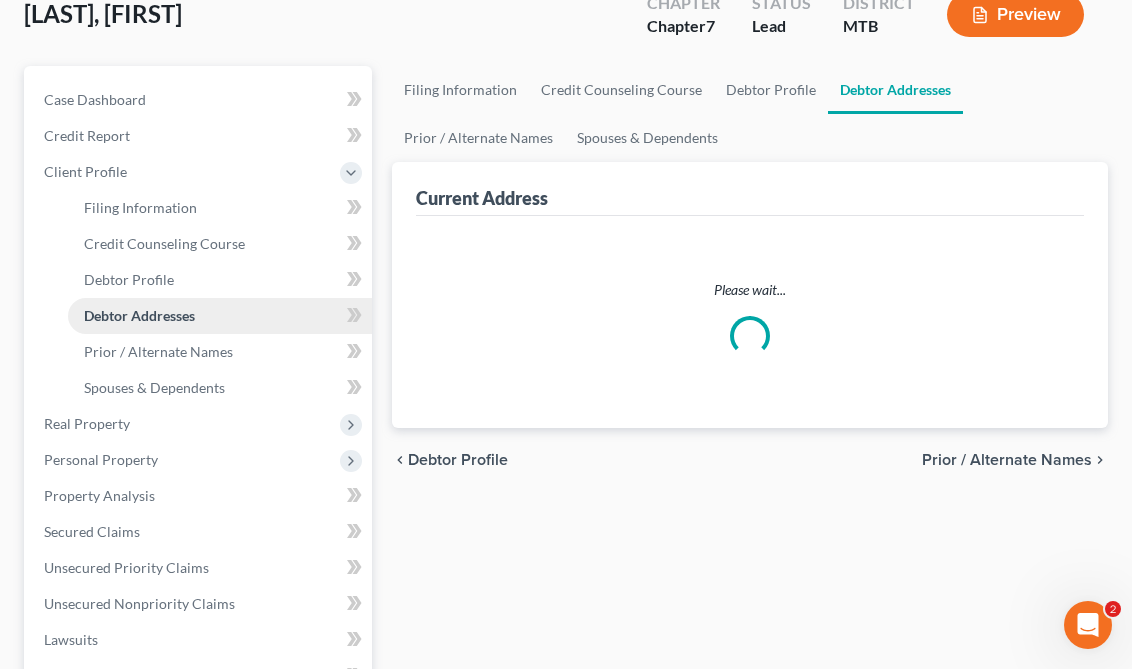 scroll, scrollTop: 8, scrollLeft: 0, axis: vertical 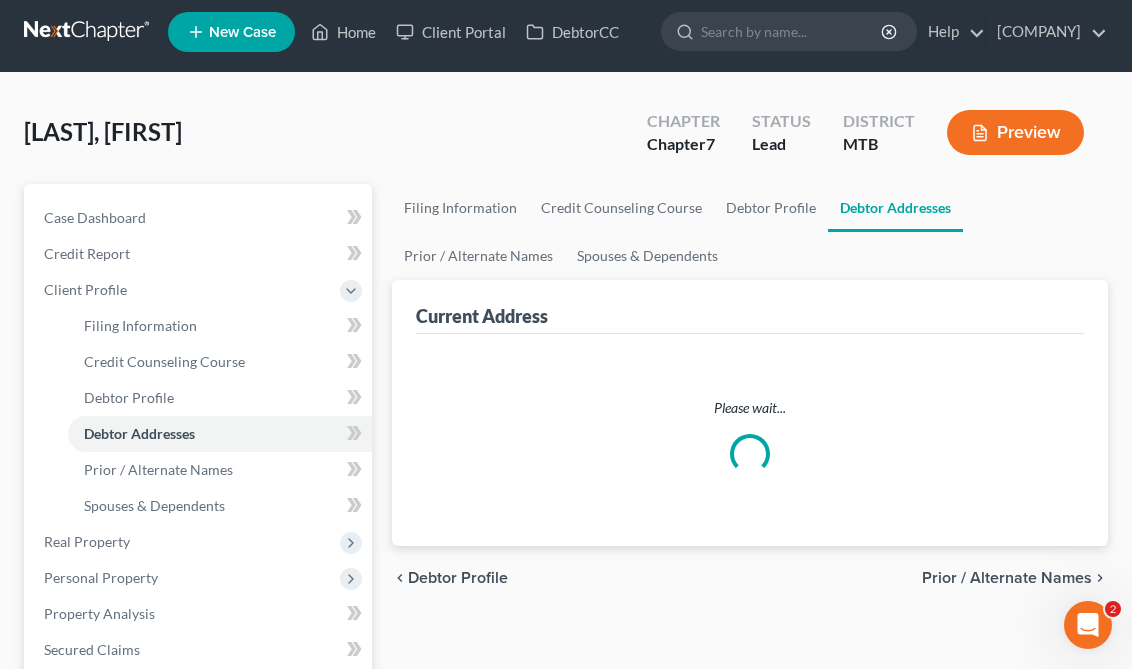 select on "0" 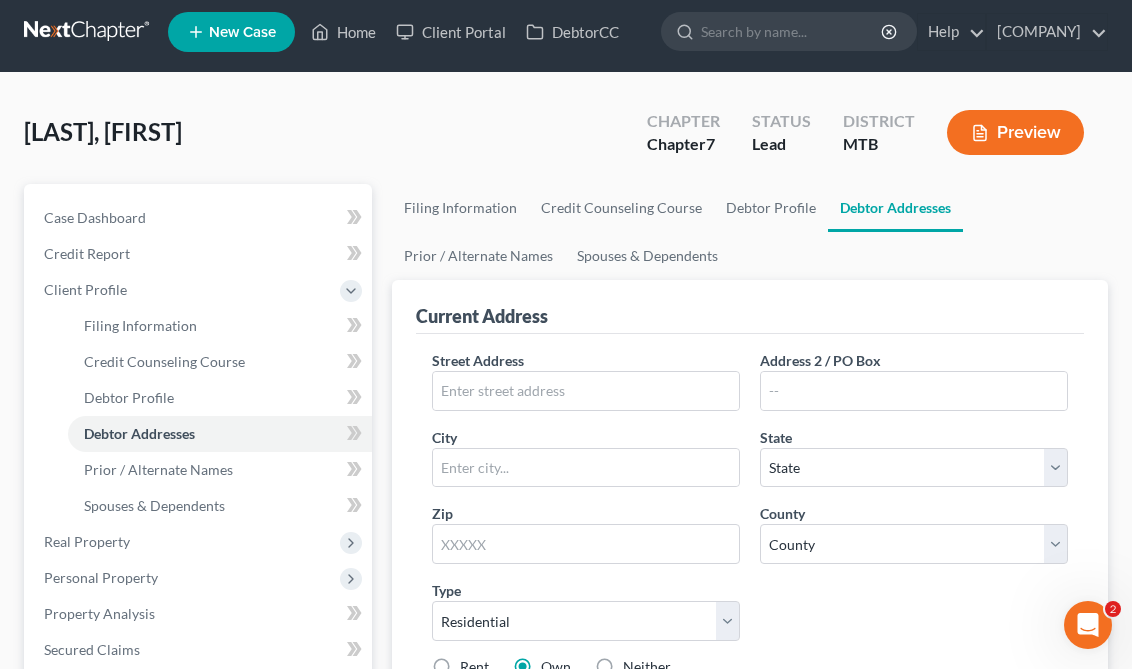 scroll, scrollTop: 0, scrollLeft: 0, axis: both 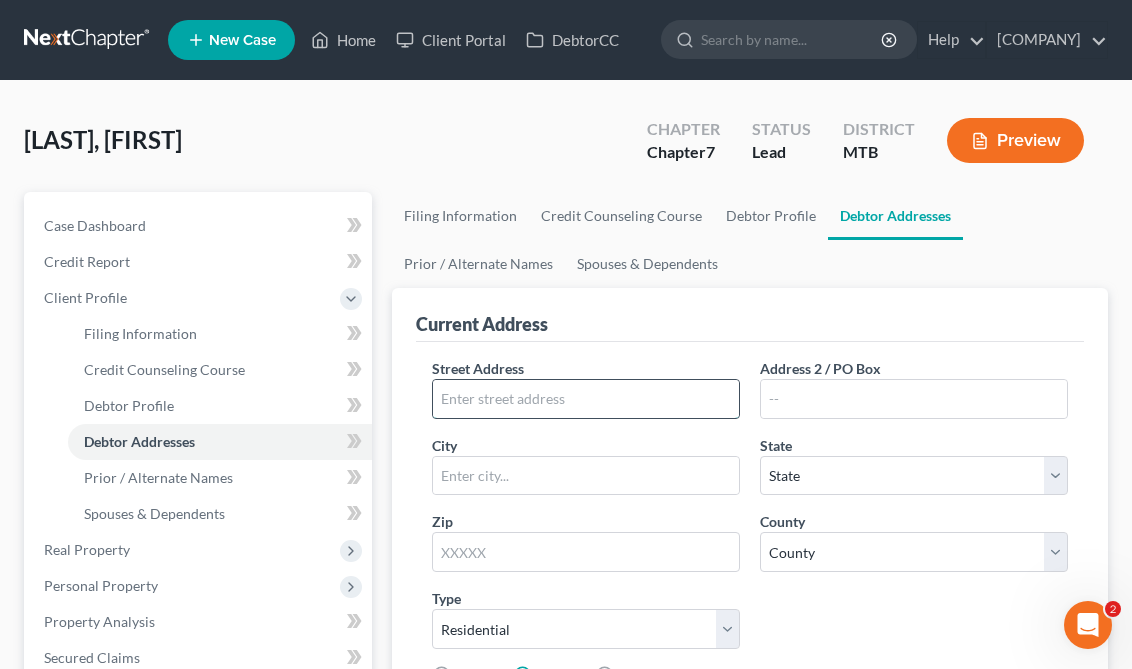 click at bounding box center [586, 399] 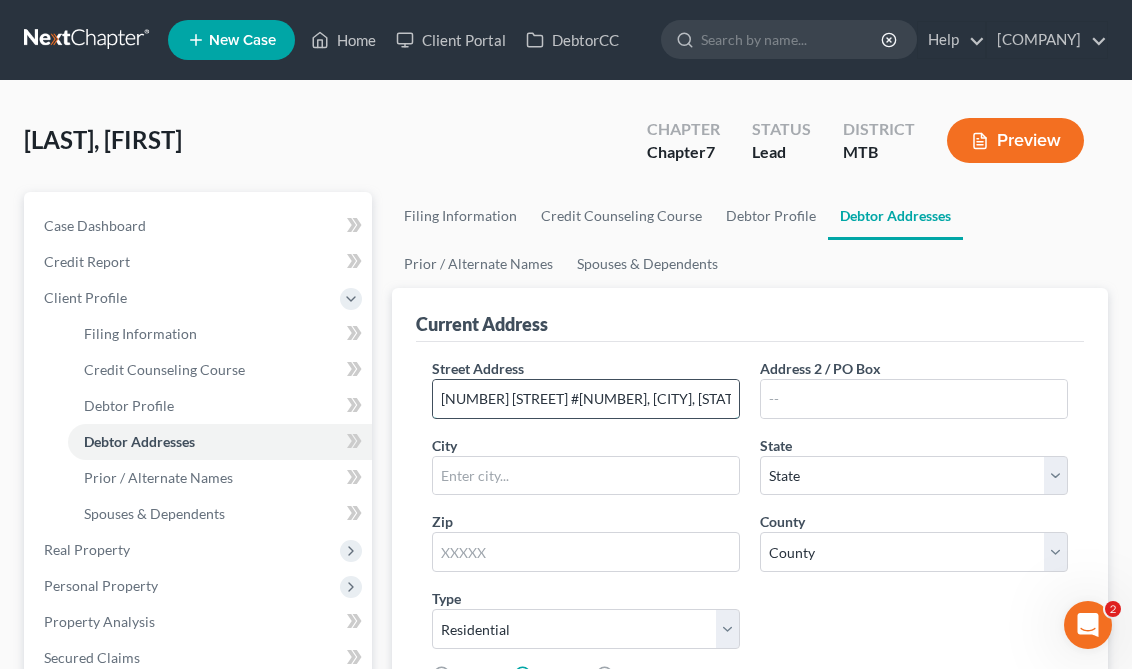 drag, startPoint x: 706, startPoint y: 429, endPoint x: 567, endPoint y: 433, distance: 139.05754 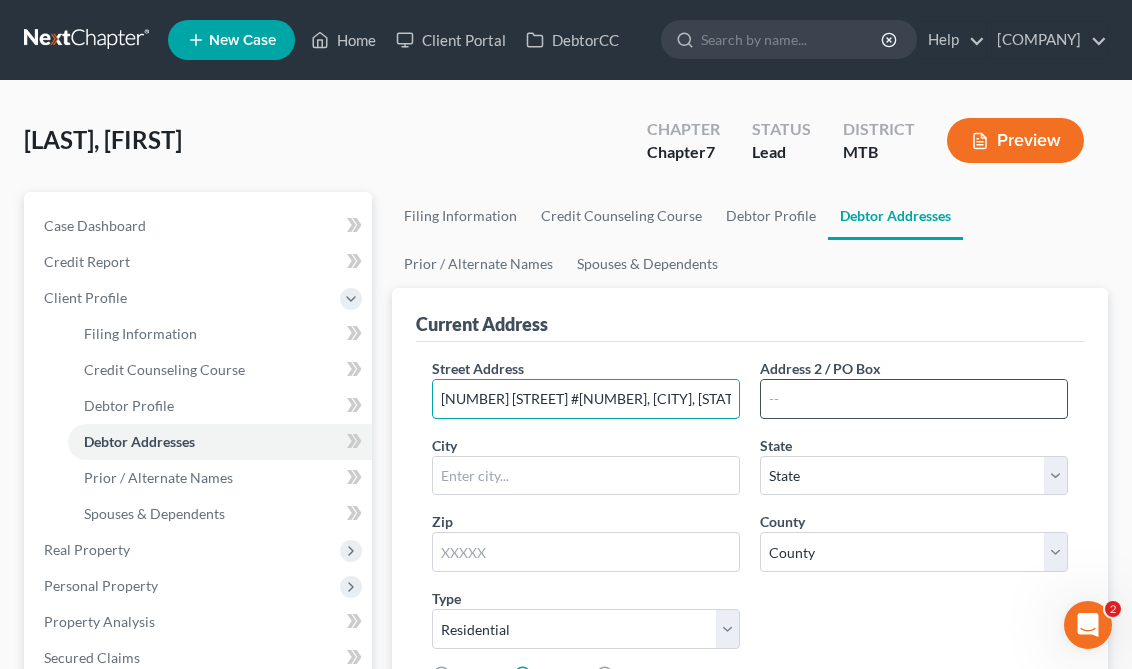 type on "[NUMBER] [STREET] #[NUMBER], [CITY], [STATE] [POSTAL_CODE]" 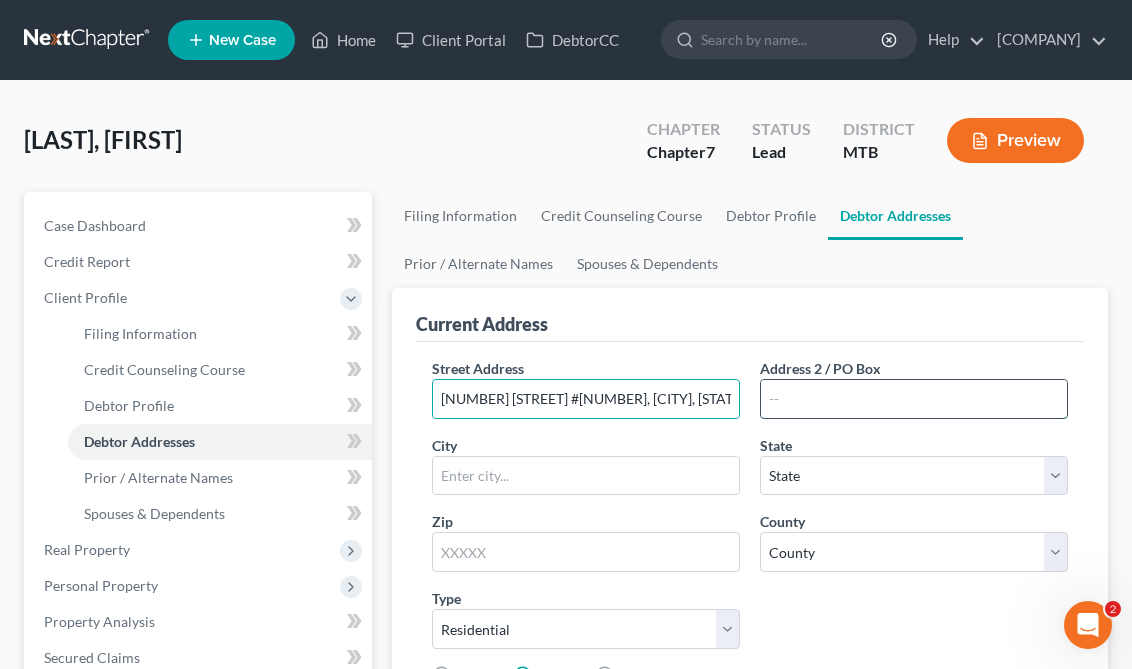 click at bounding box center (914, 399) 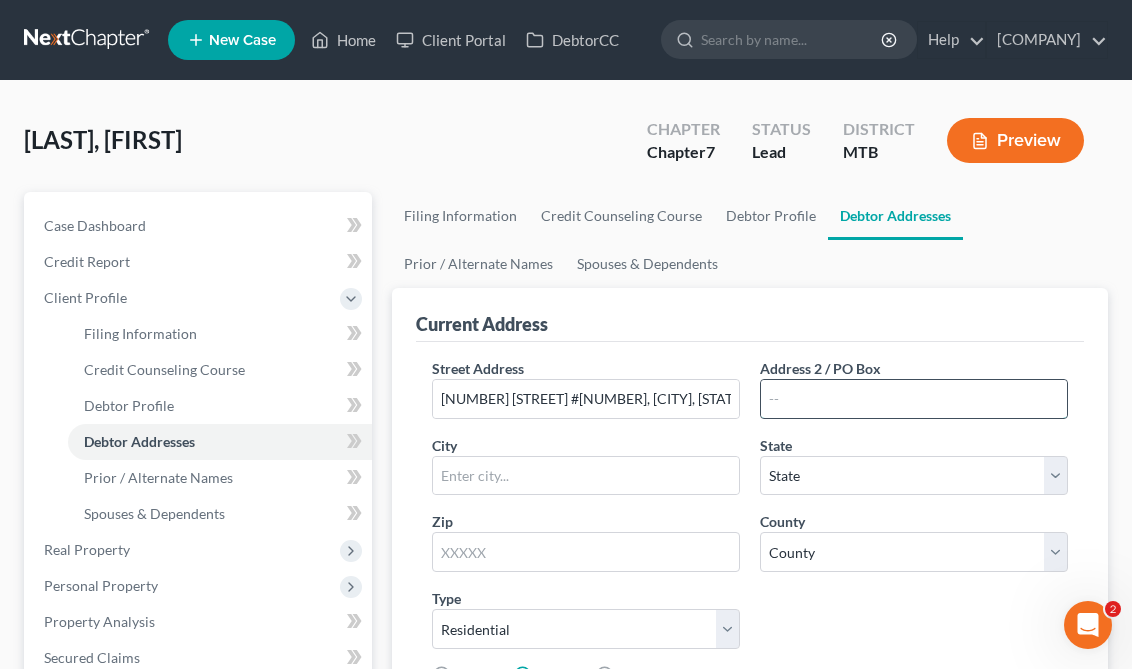 type on "$" 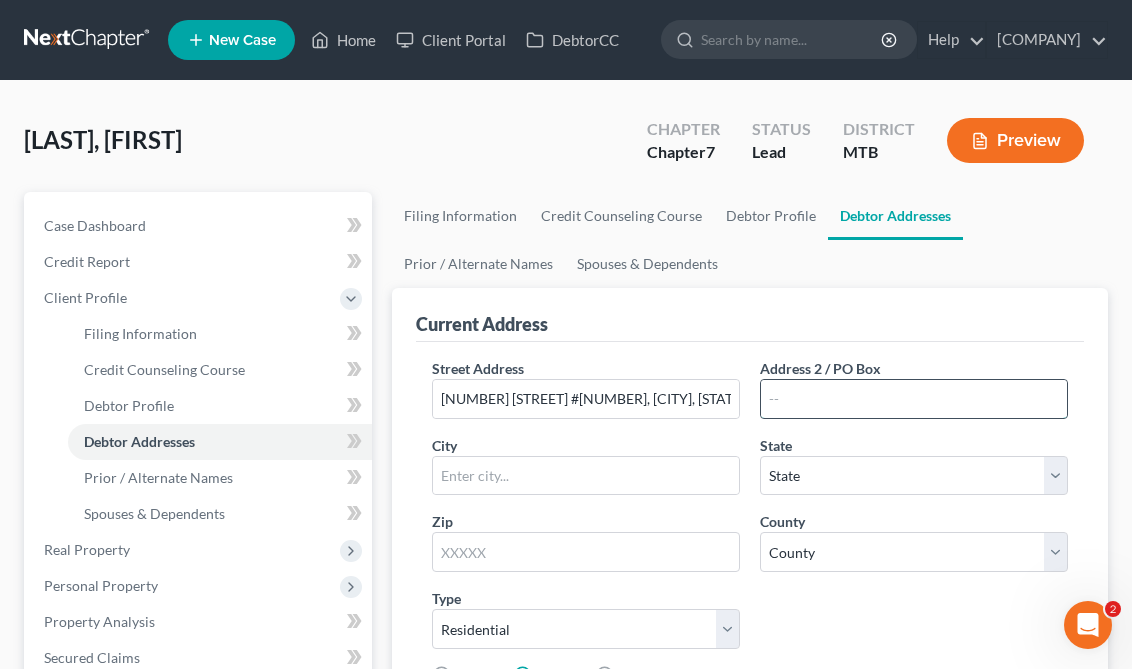 type on "$" 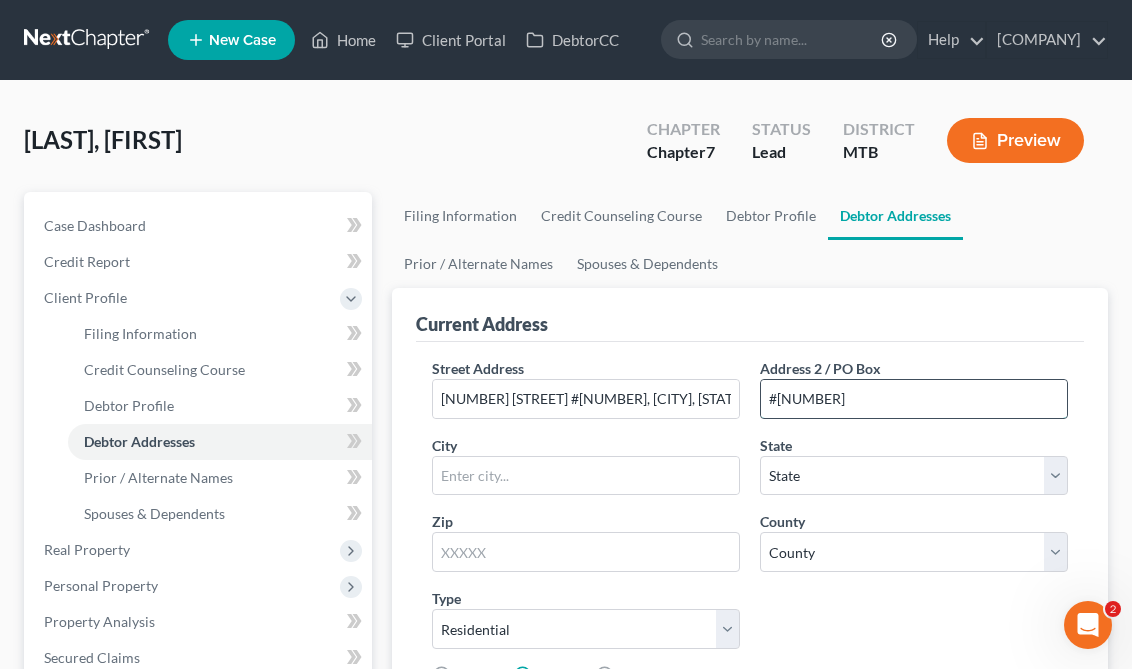 type on "#[NUMBER]" 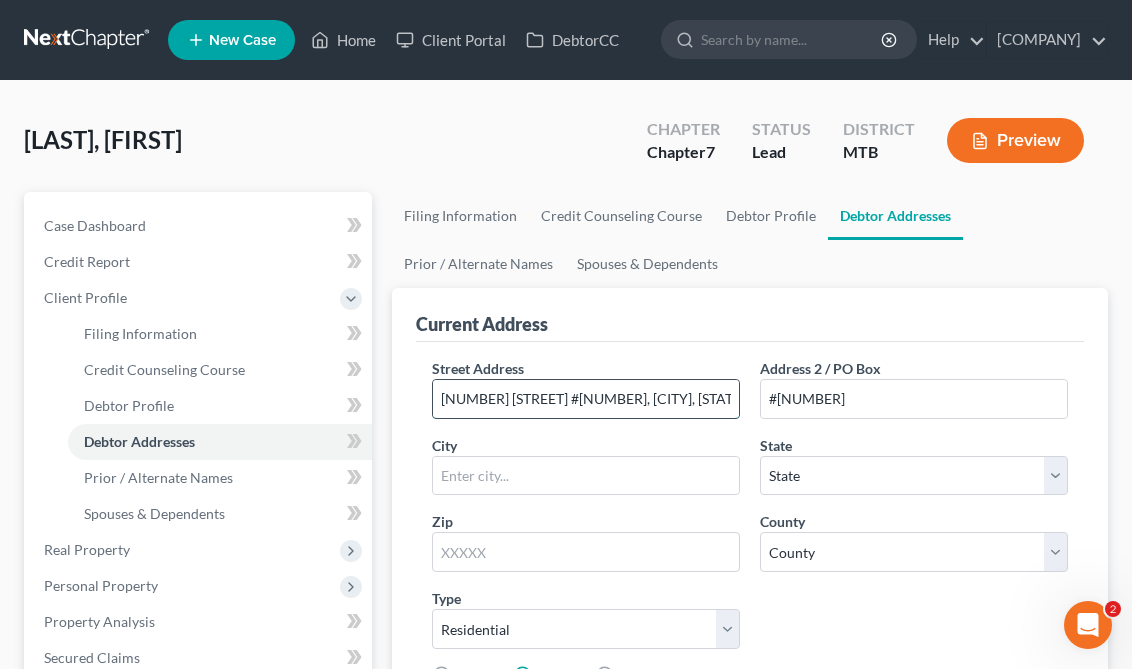 drag, startPoint x: 691, startPoint y: 437, endPoint x: 611, endPoint y: 440, distance: 80.05623 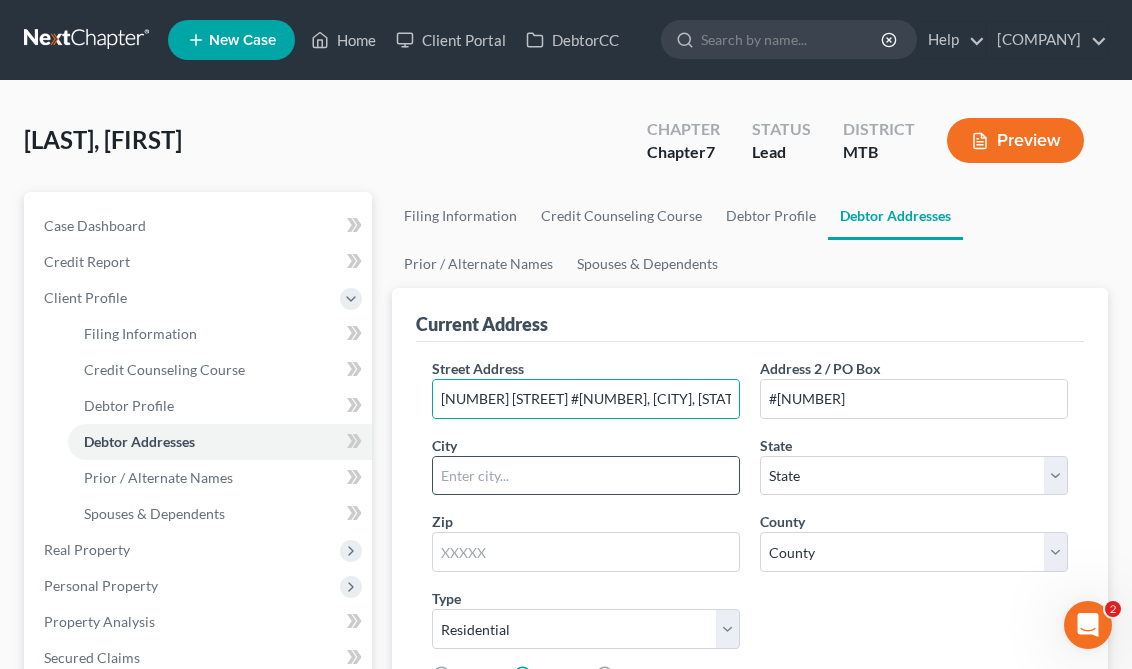 click at bounding box center [586, 476] 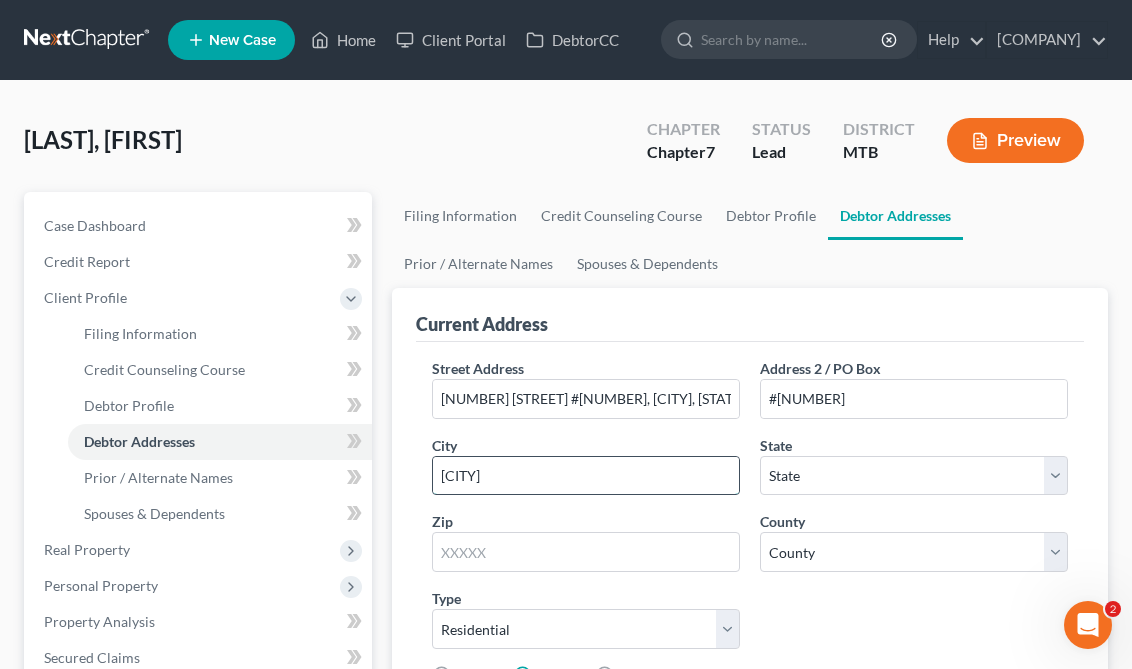 type on "[CITY]" 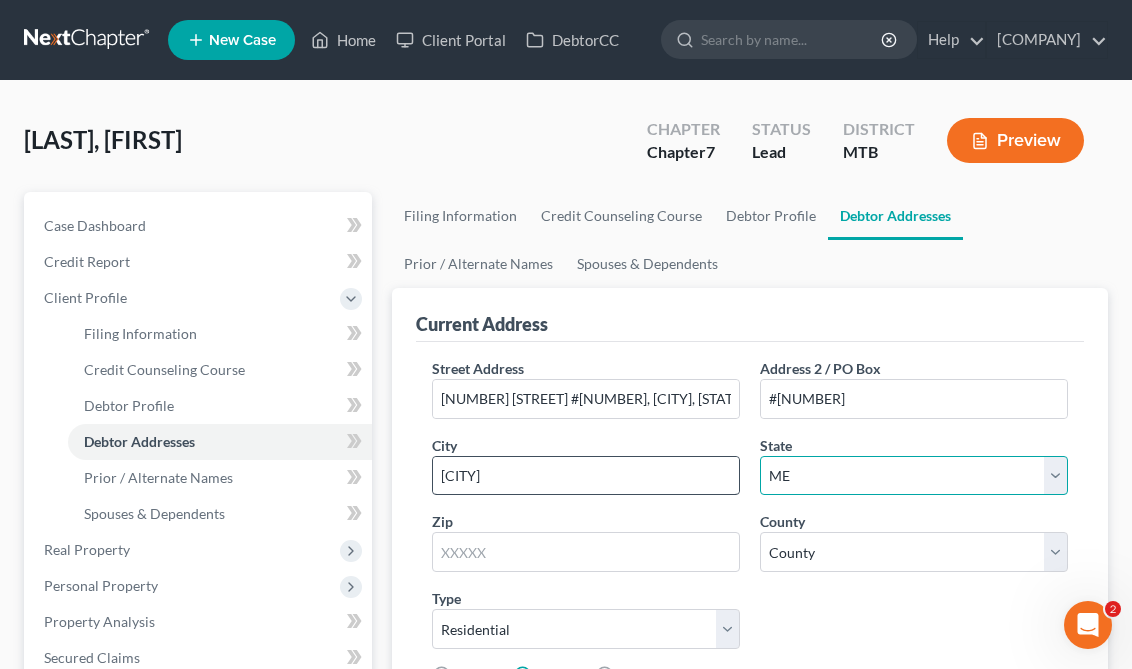 select on "27" 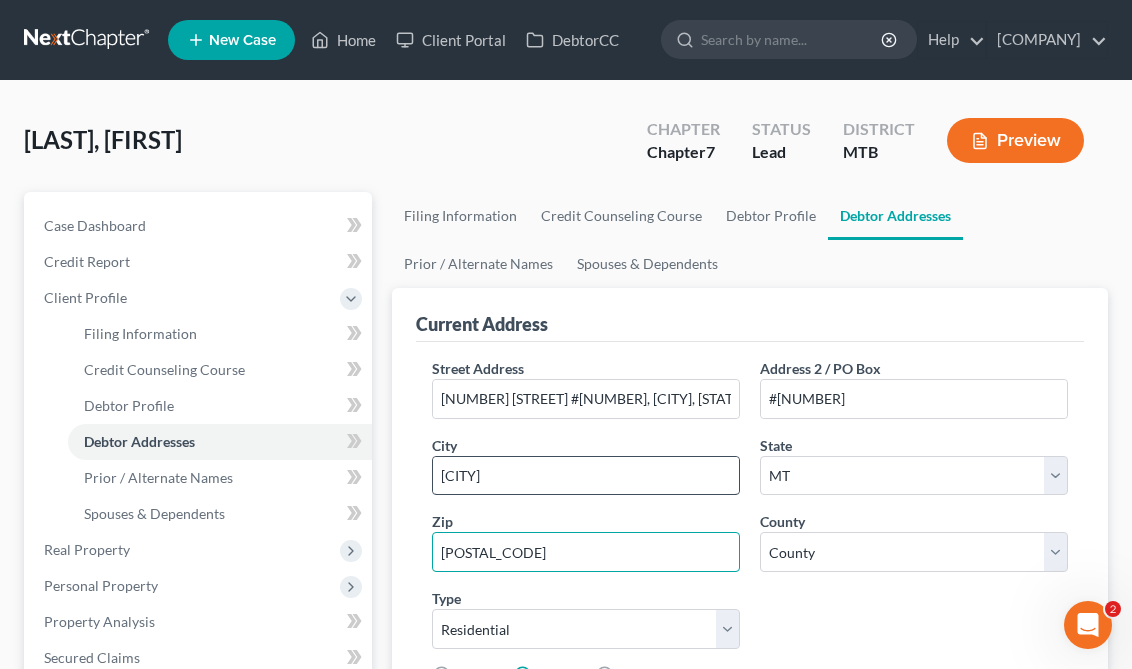 type on "[POSTAL_CODE]" 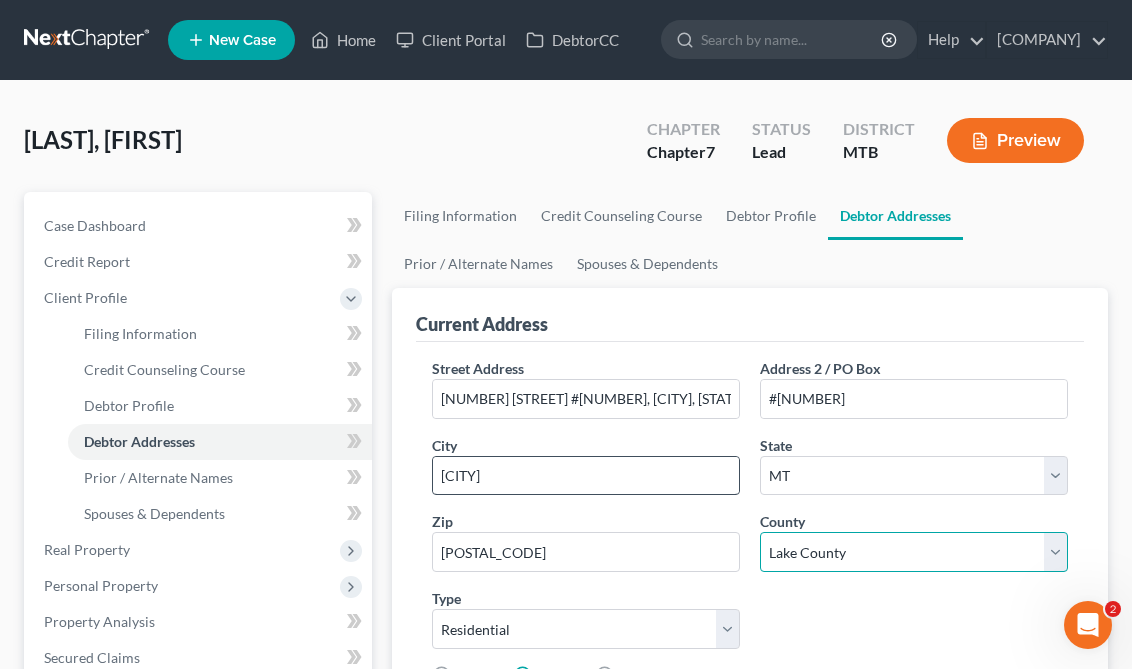 select on "24" 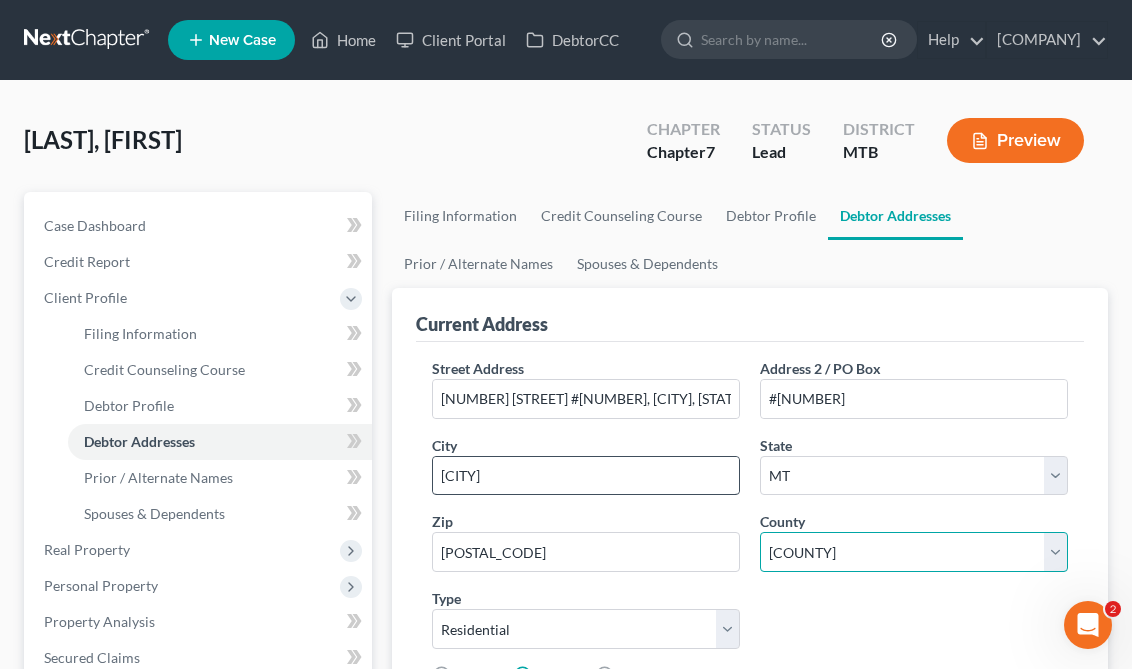 click on "Save Address" at bounding box center (990, 739) 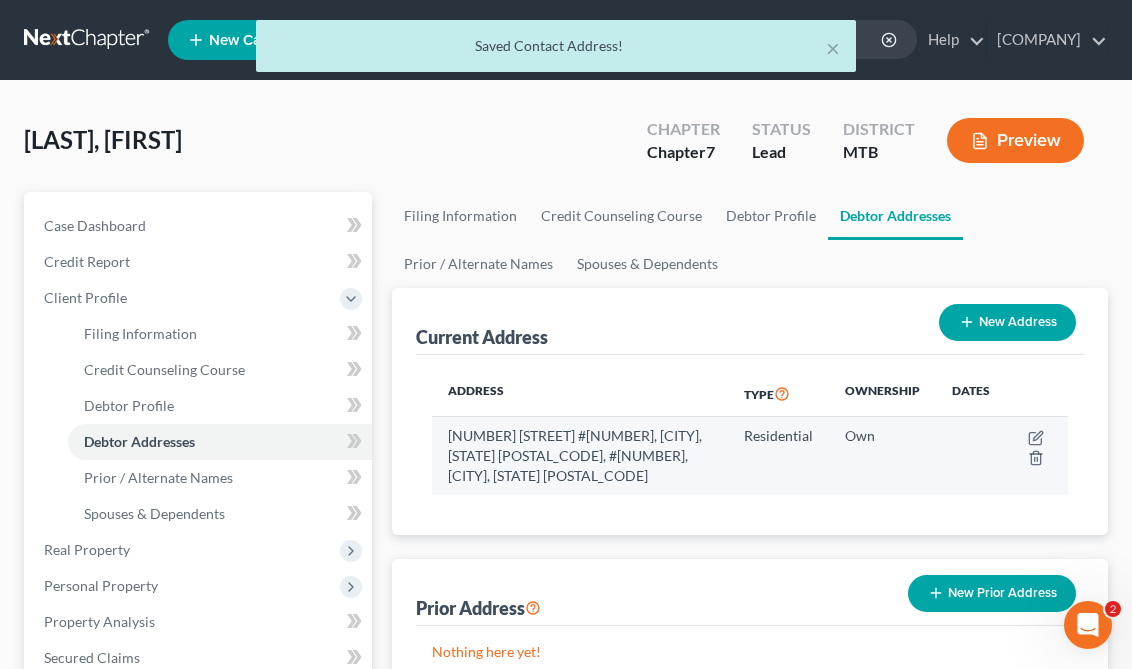 click at bounding box center [1037, 456] 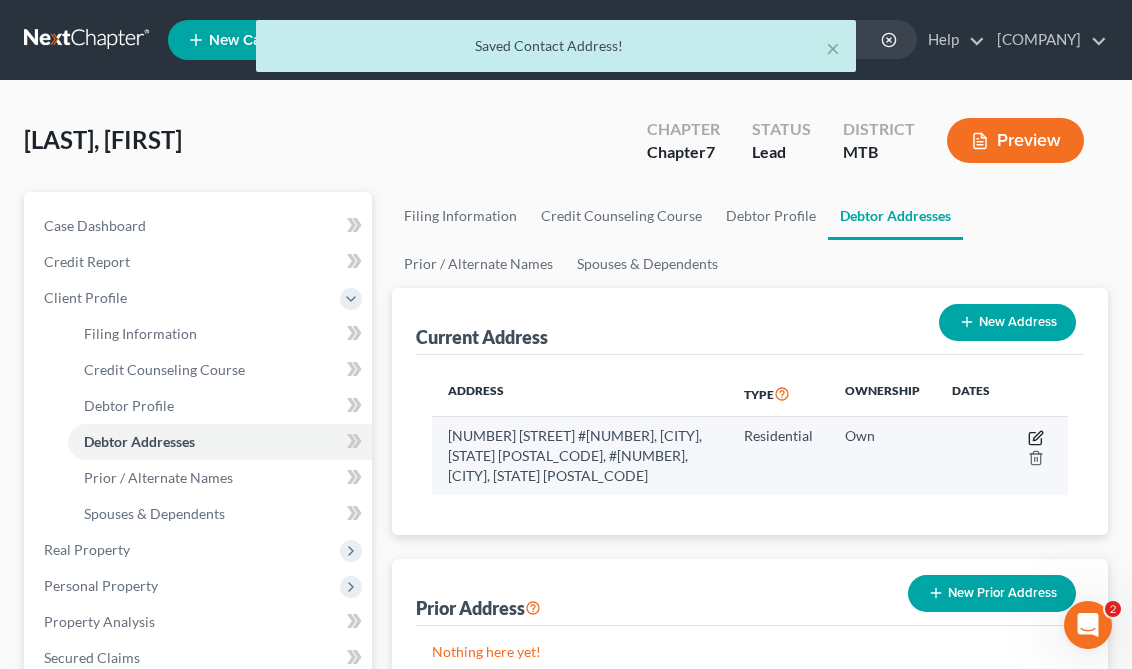 click 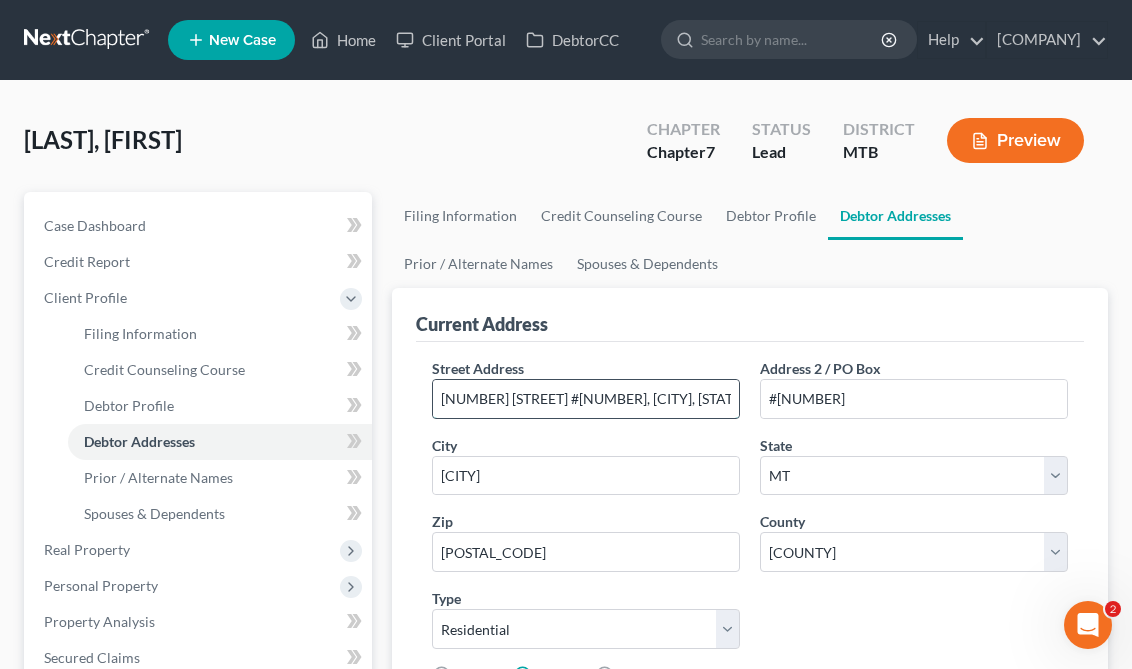 drag, startPoint x: 523, startPoint y: 437, endPoint x: 696, endPoint y: 436, distance: 173.00288 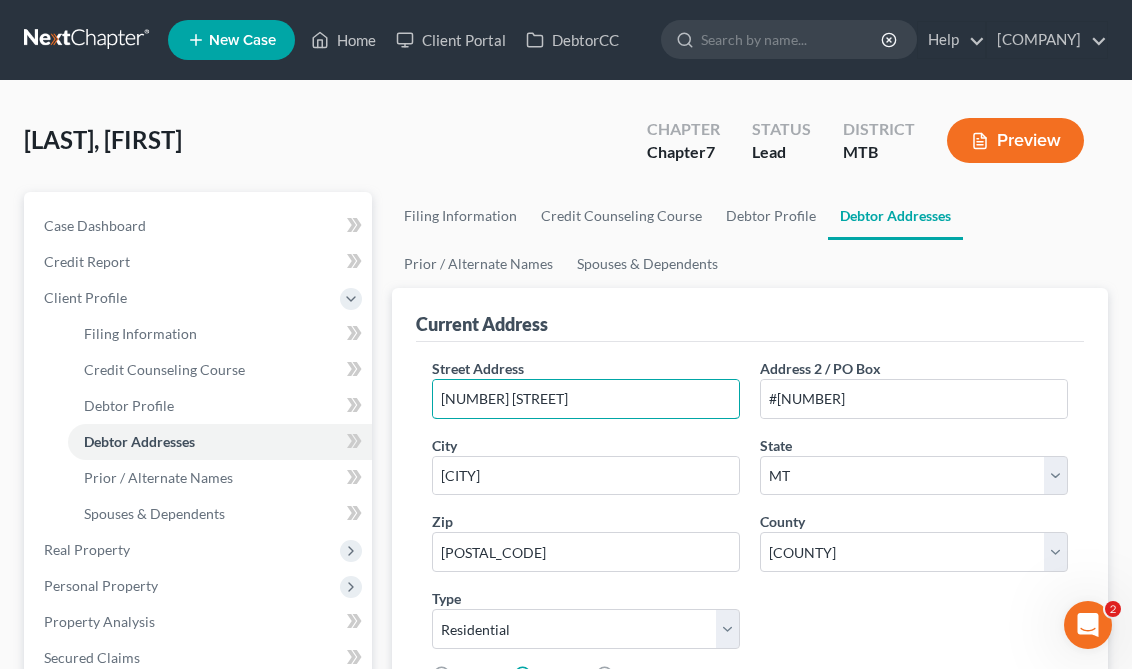 type on "[NUMBER] [STREET]" 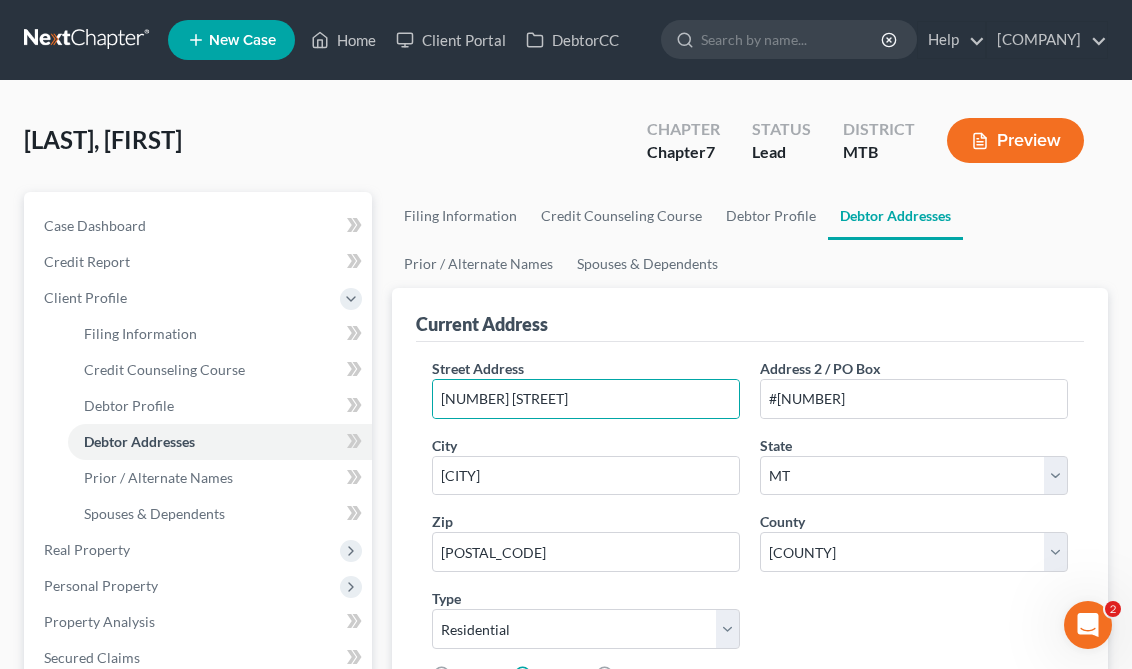 click on "Current Address" at bounding box center [750, 315] 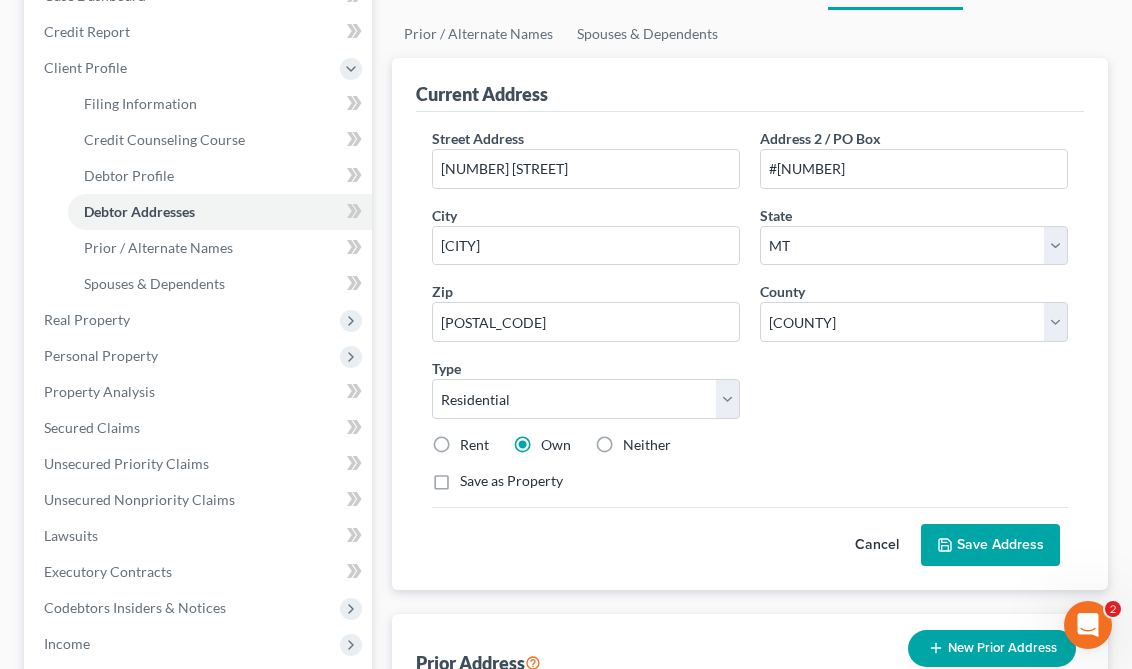 scroll, scrollTop: 383, scrollLeft: 0, axis: vertical 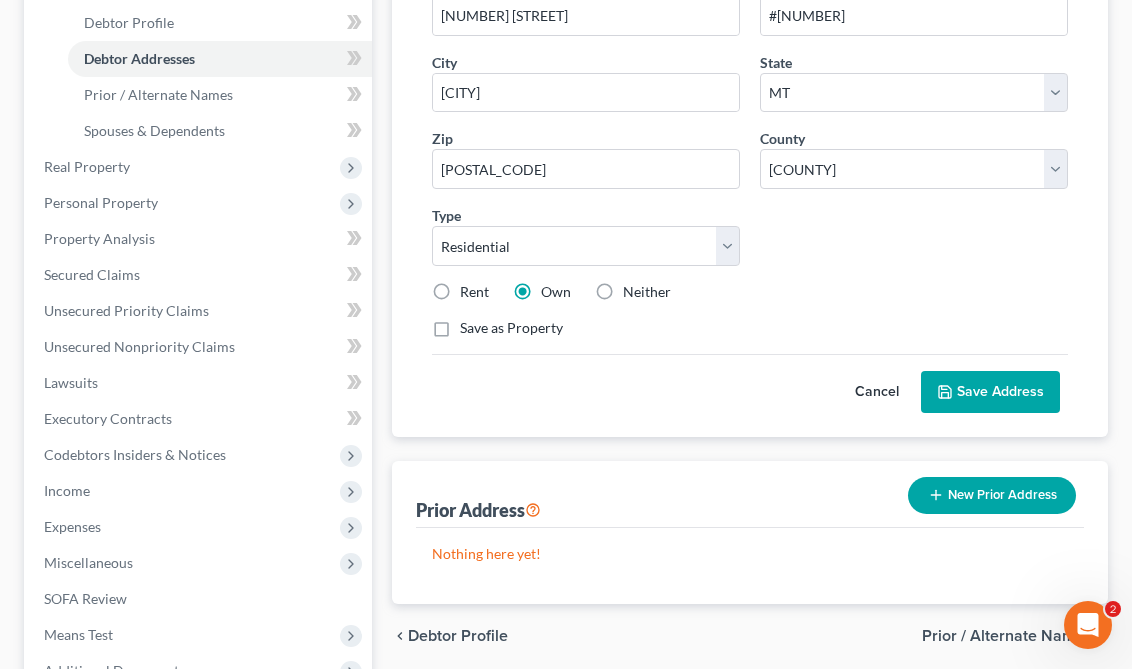 click on "Save Address" at bounding box center (990, 392) 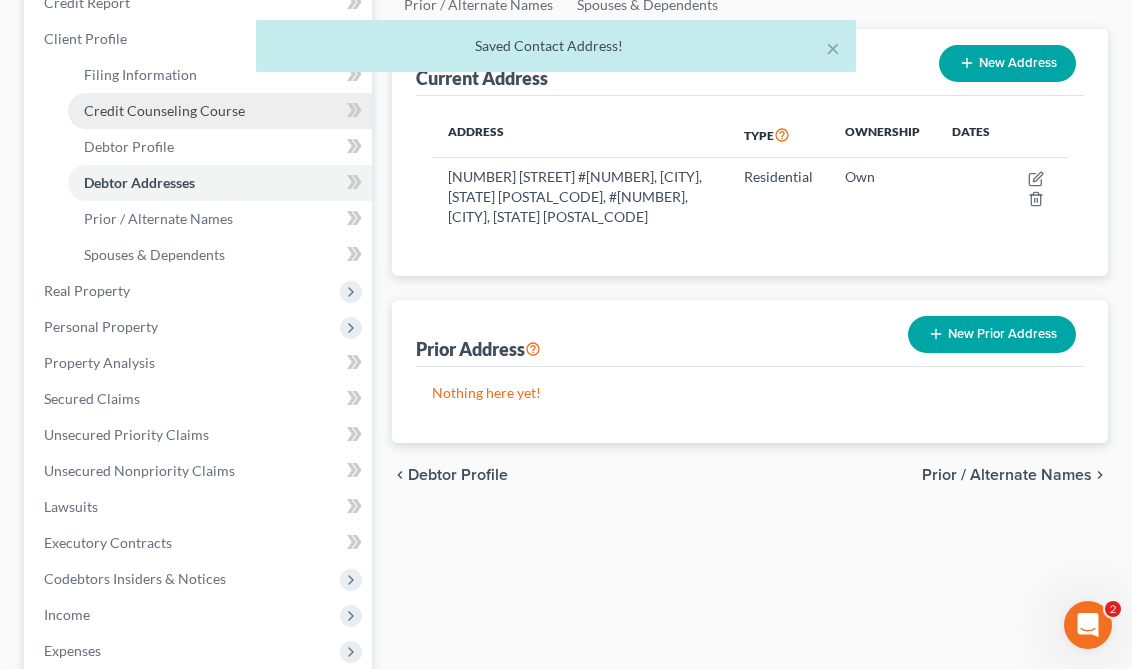scroll, scrollTop: 53, scrollLeft: 0, axis: vertical 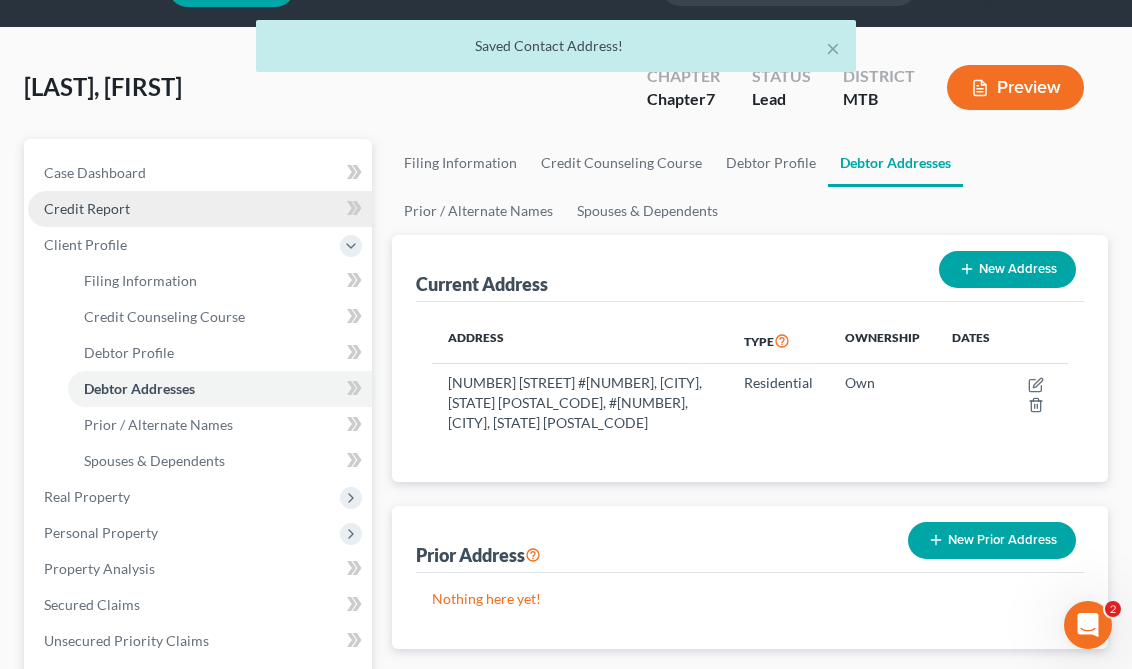 click on "Credit Report" at bounding box center [200, 209] 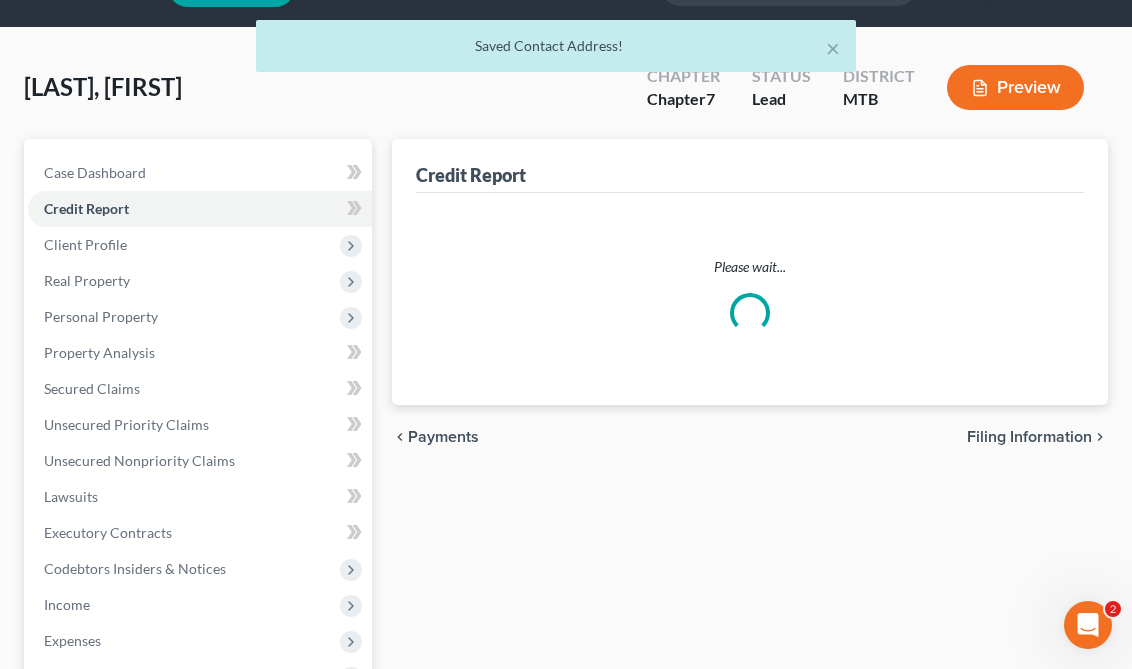 scroll, scrollTop: 0, scrollLeft: 0, axis: both 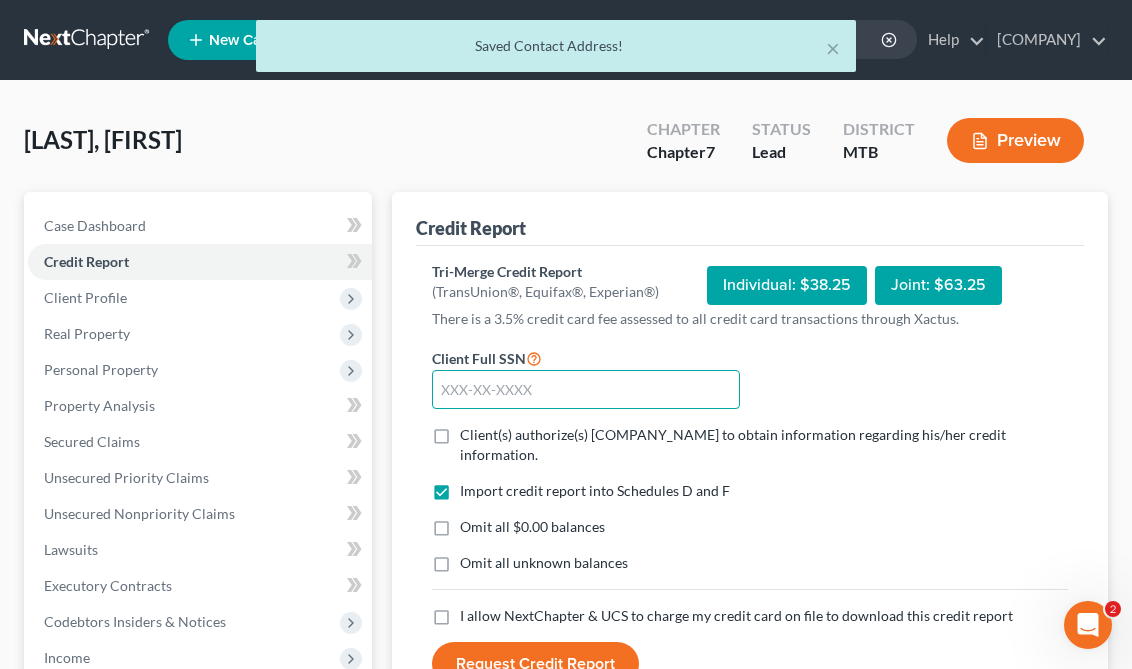 click at bounding box center [586, 390] 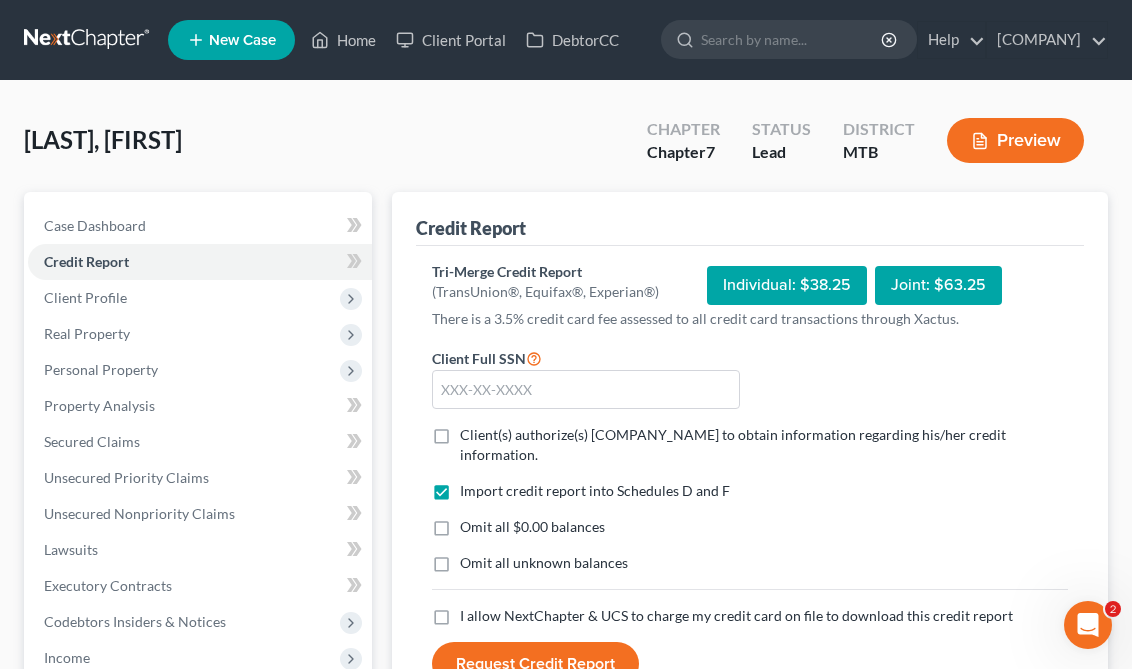 click on "Client(s) authorize(s) [COMPANY] to obtain information regarding his/her credit information.
*" at bounding box center (764, 445) 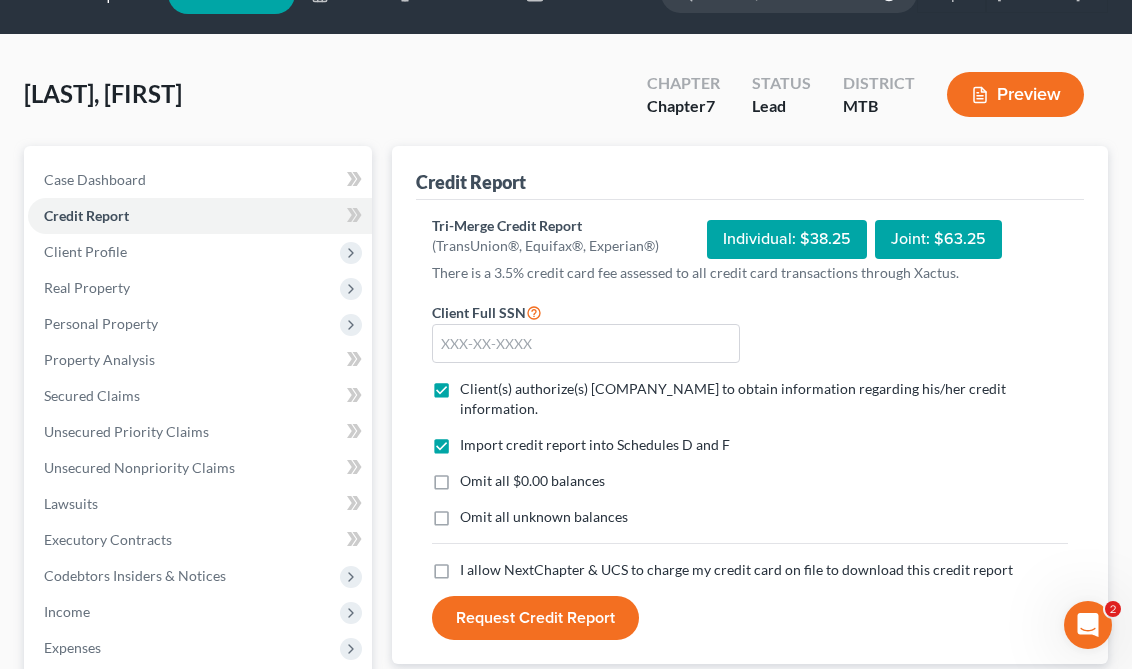 scroll, scrollTop: 165, scrollLeft: 0, axis: vertical 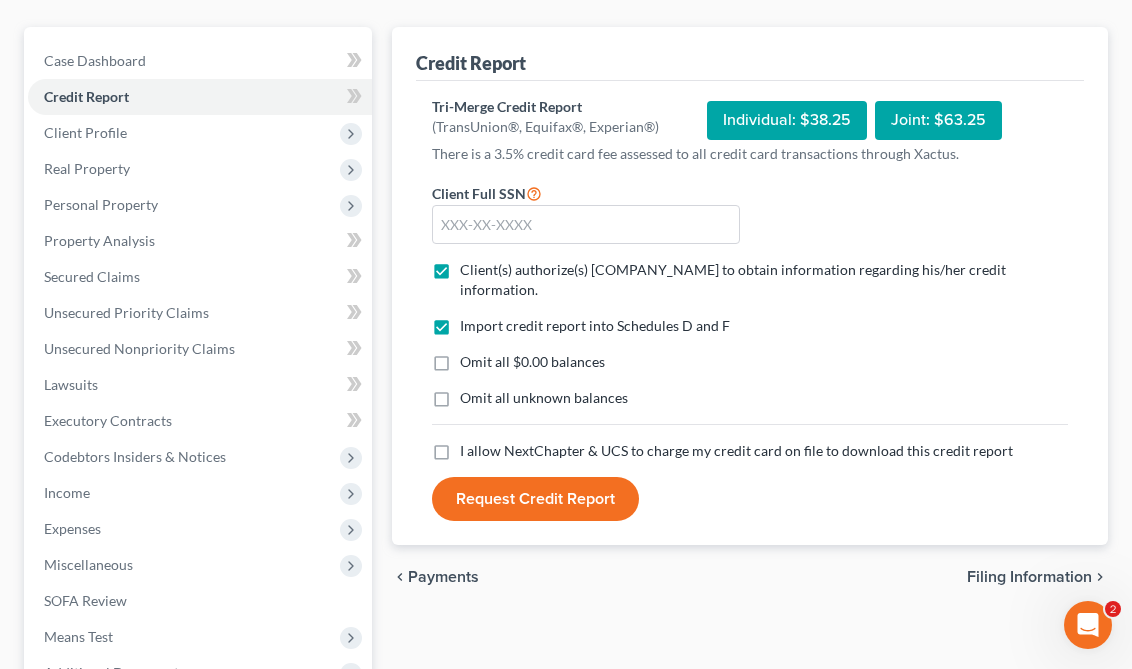click on "I allow NextChapter & UCS to charge my credit card on file to download this credit report
*" at bounding box center [736, 451] 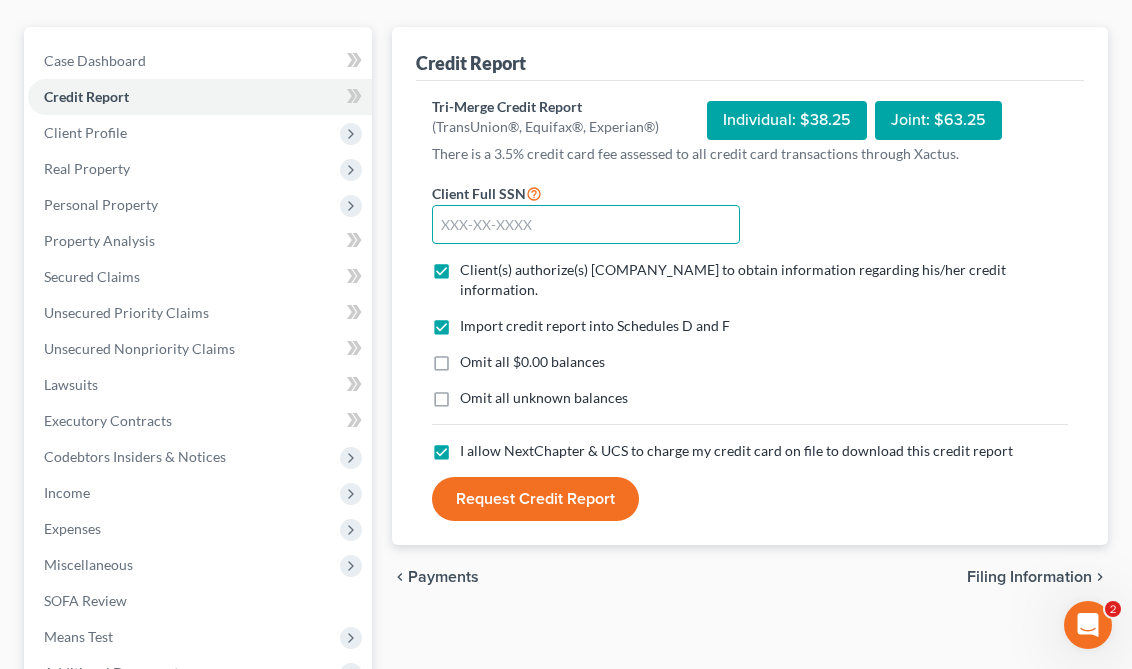 click at bounding box center (586, 225) 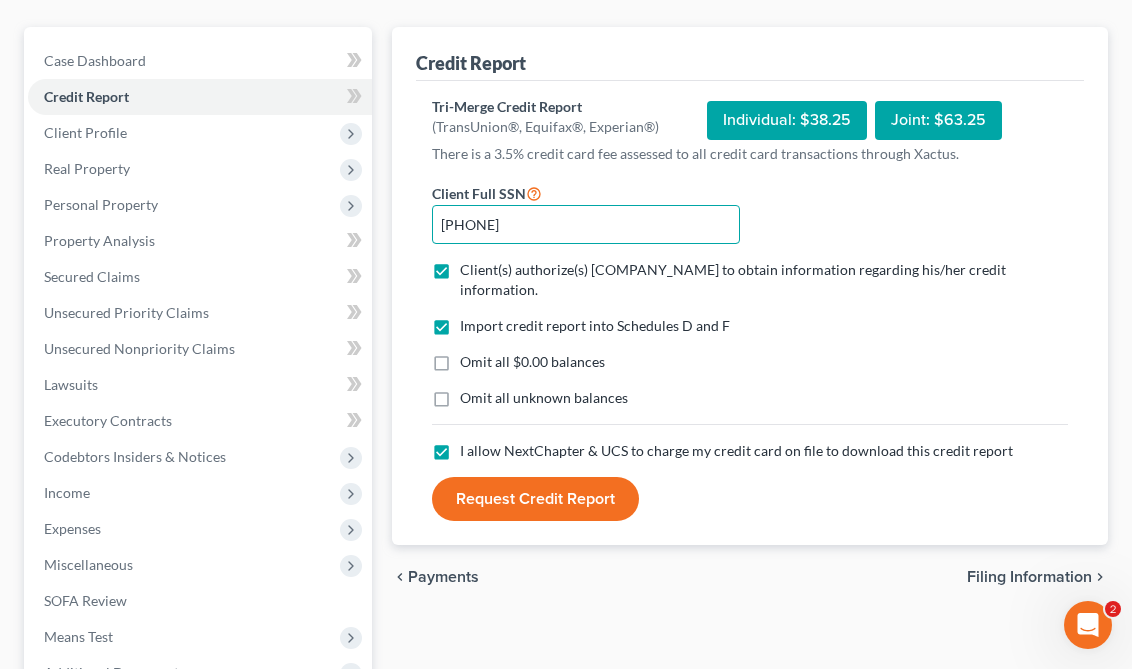 type on "[PHONE]" 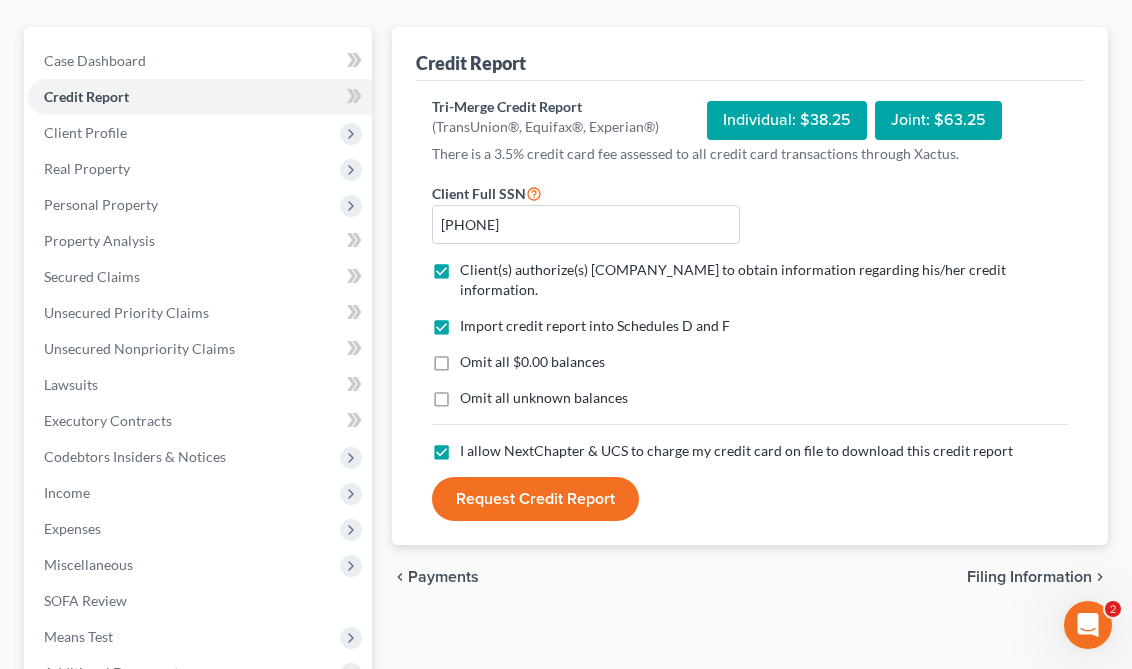 click on "Request Credit Report" at bounding box center (535, 499) 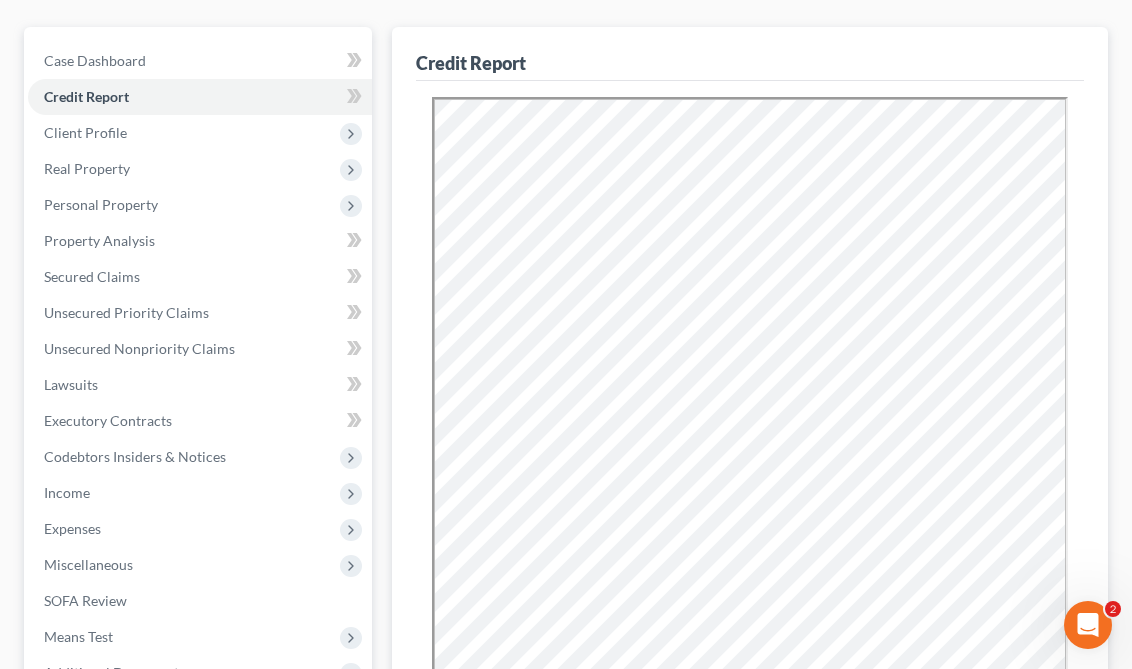 scroll, scrollTop: 0, scrollLeft: 0, axis: both 